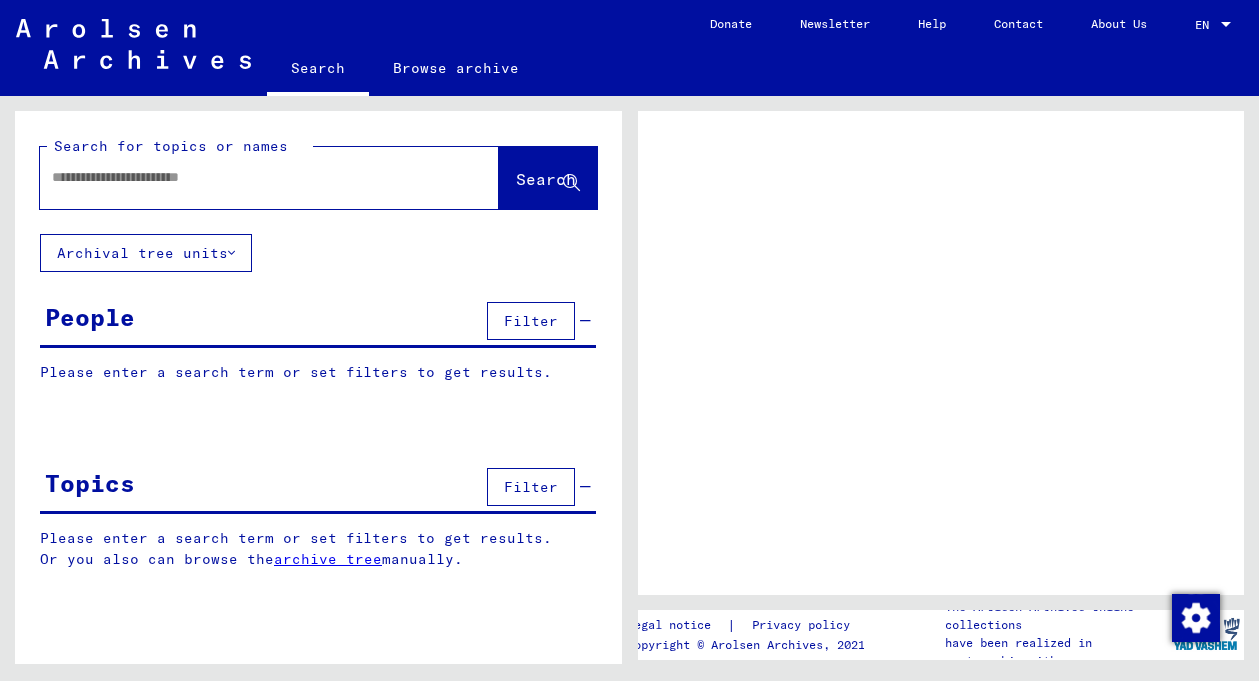 scroll, scrollTop: 0, scrollLeft: 0, axis: both 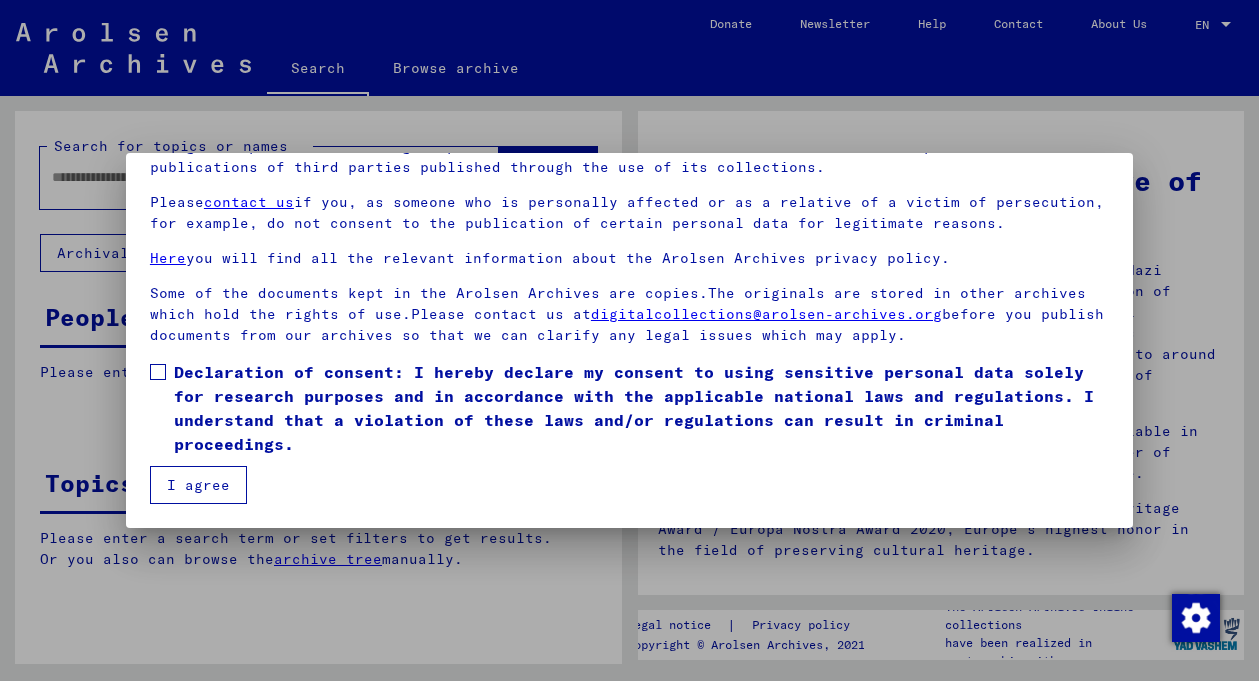 click at bounding box center (158, 372) 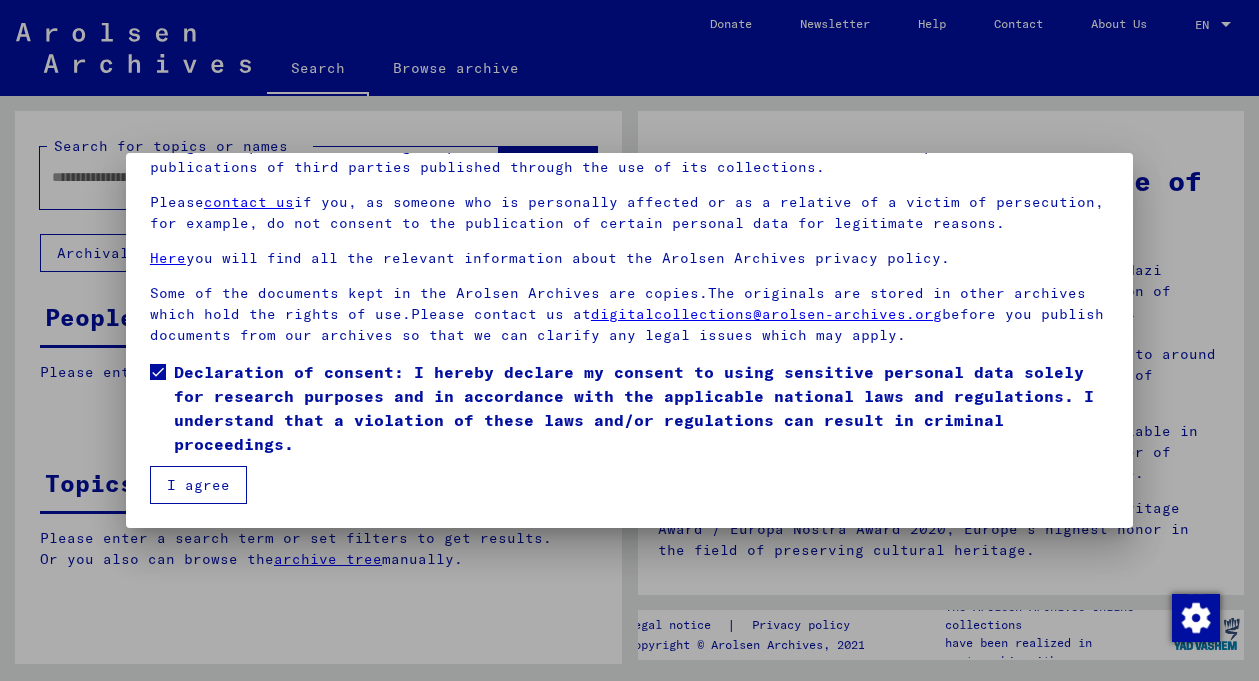 click on "I agree" at bounding box center (198, 485) 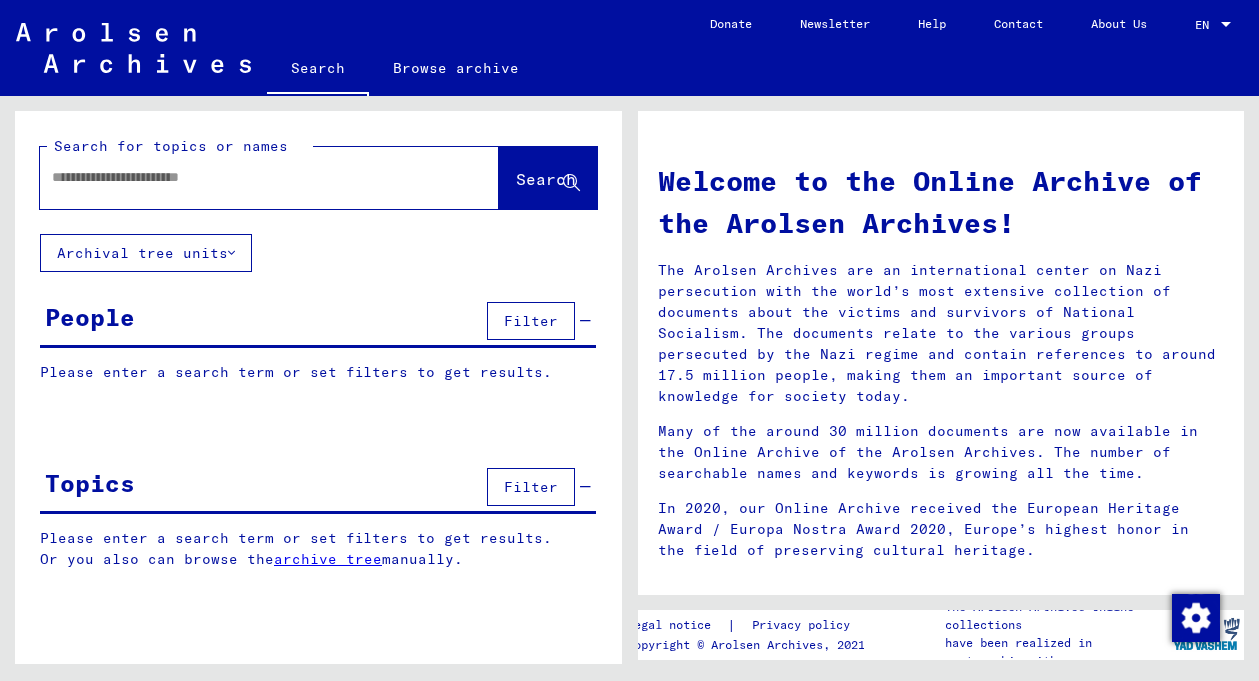 scroll, scrollTop: 0, scrollLeft: 0, axis: both 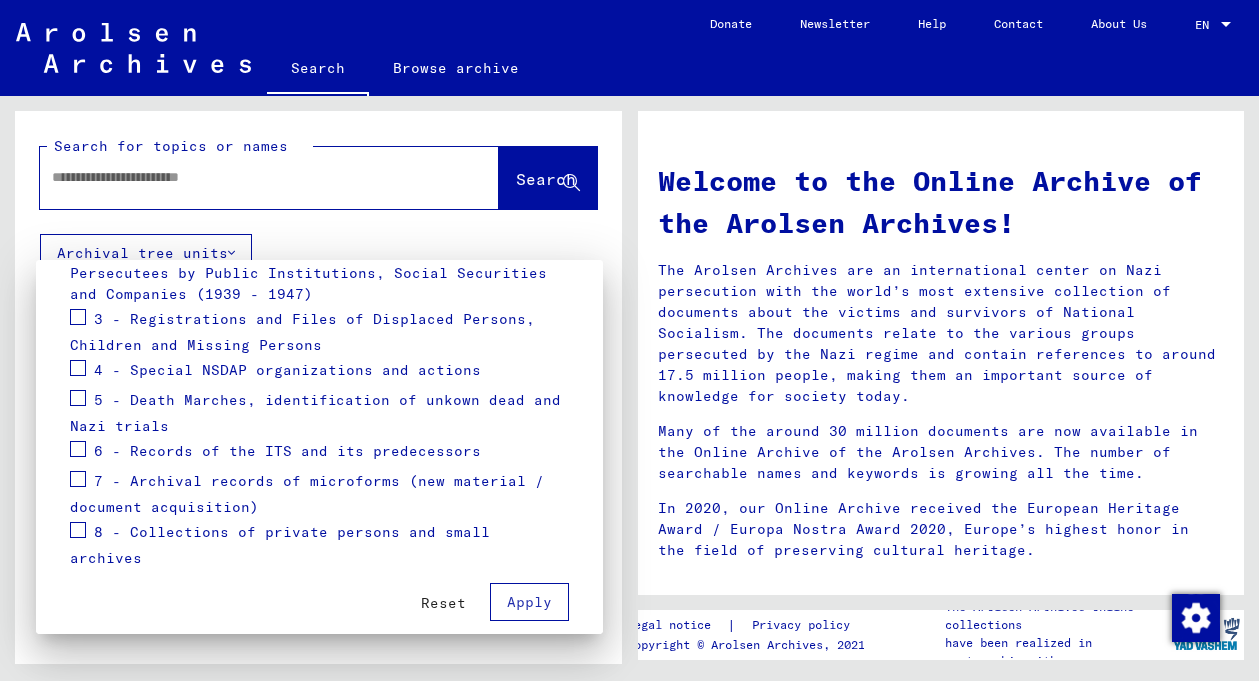 click at bounding box center (629, 340) 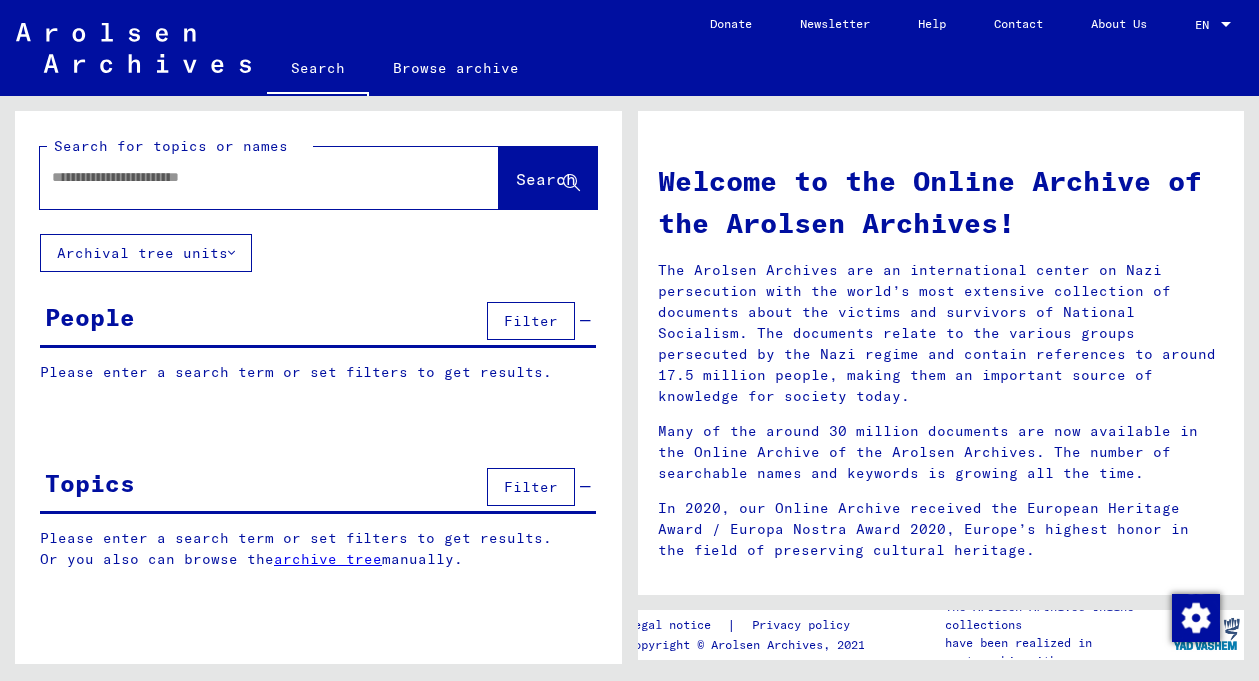 click on "Filter" at bounding box center (531, 321) 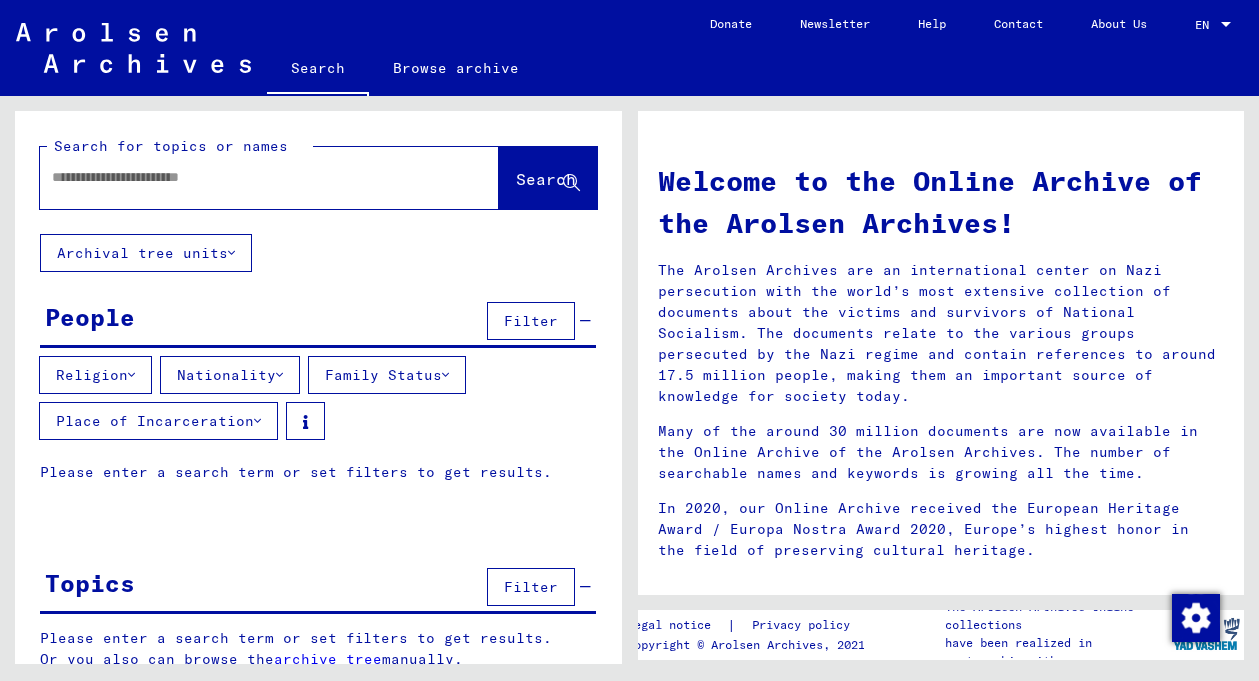 scroll, scrollTop: 0, scrollLeft: 0, axis: both 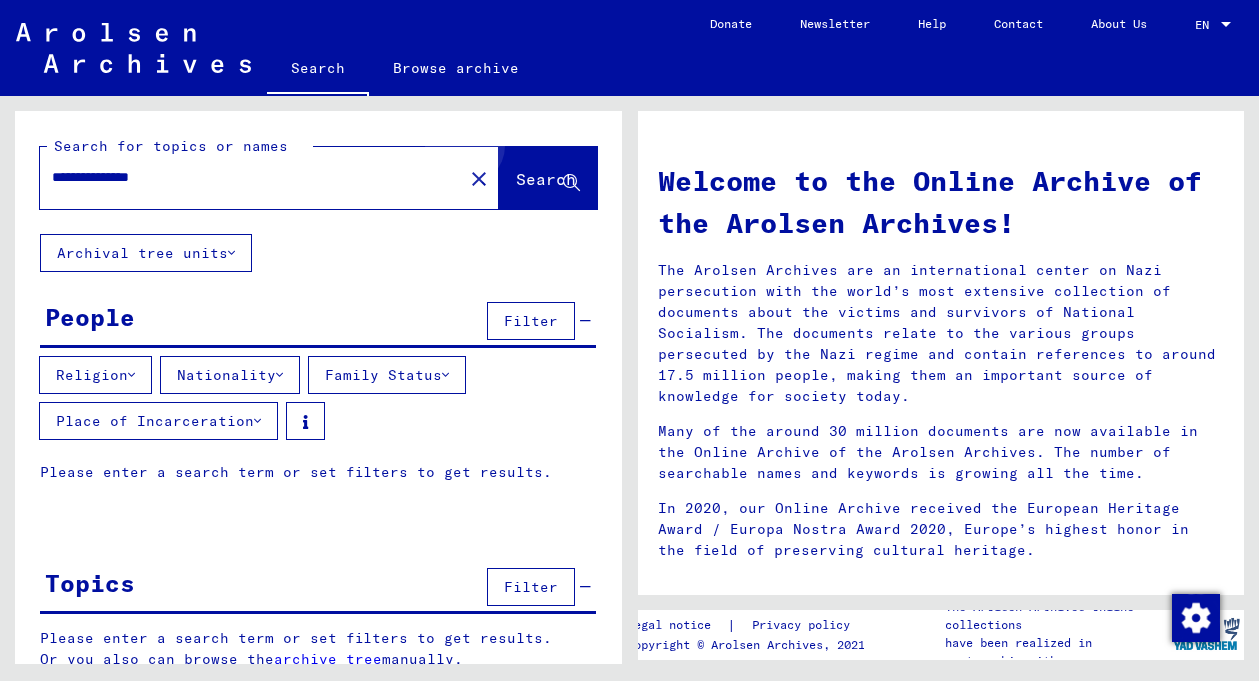 click on "Search" 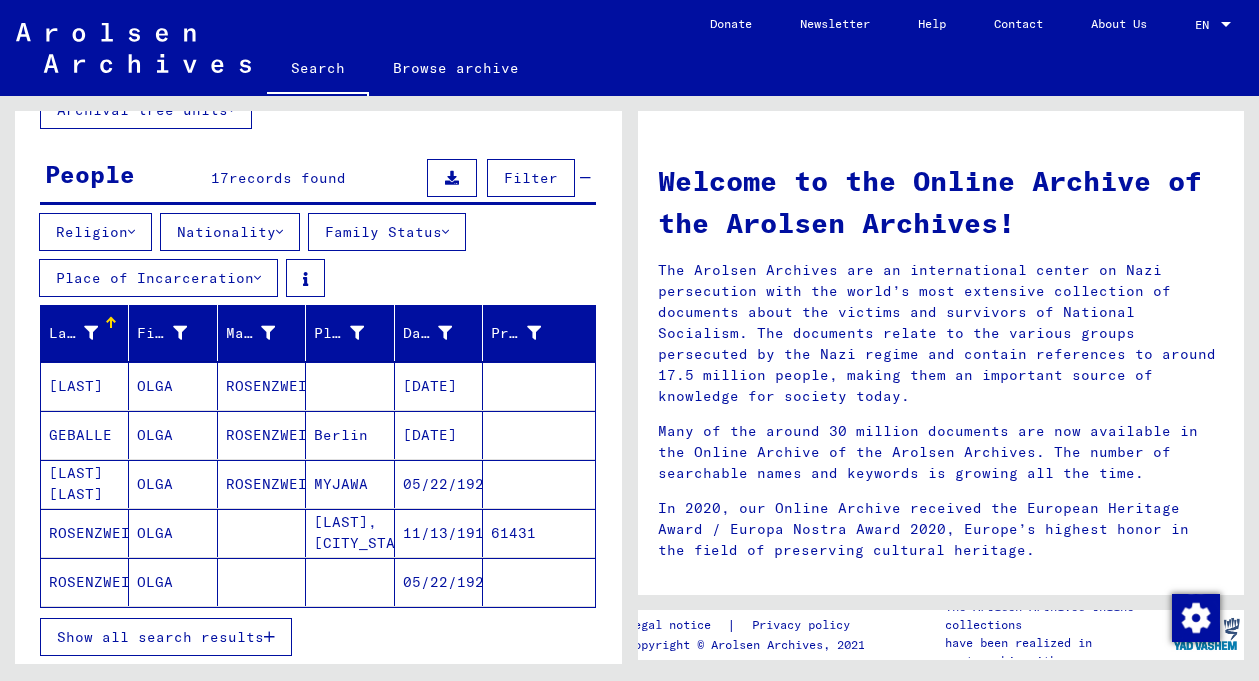scroll, scrollTop: 166, scrollLeft: 0, axis: vertical 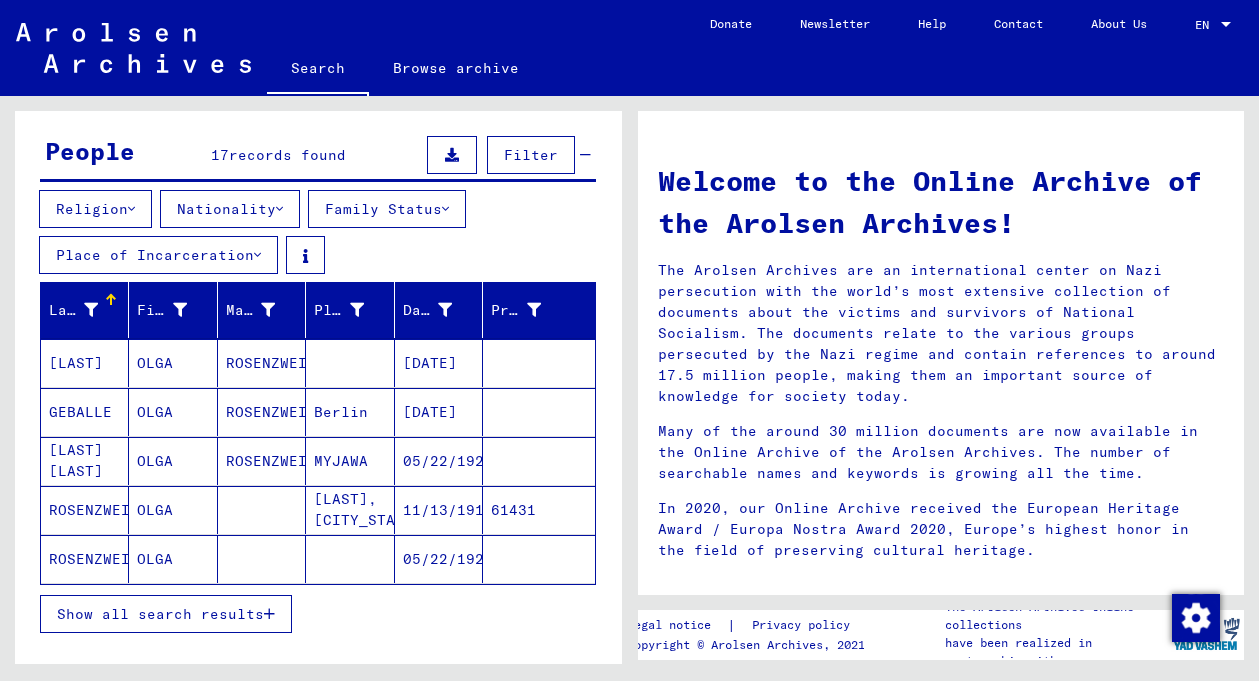 click on "OLGA" at bounding box center (173, 559) 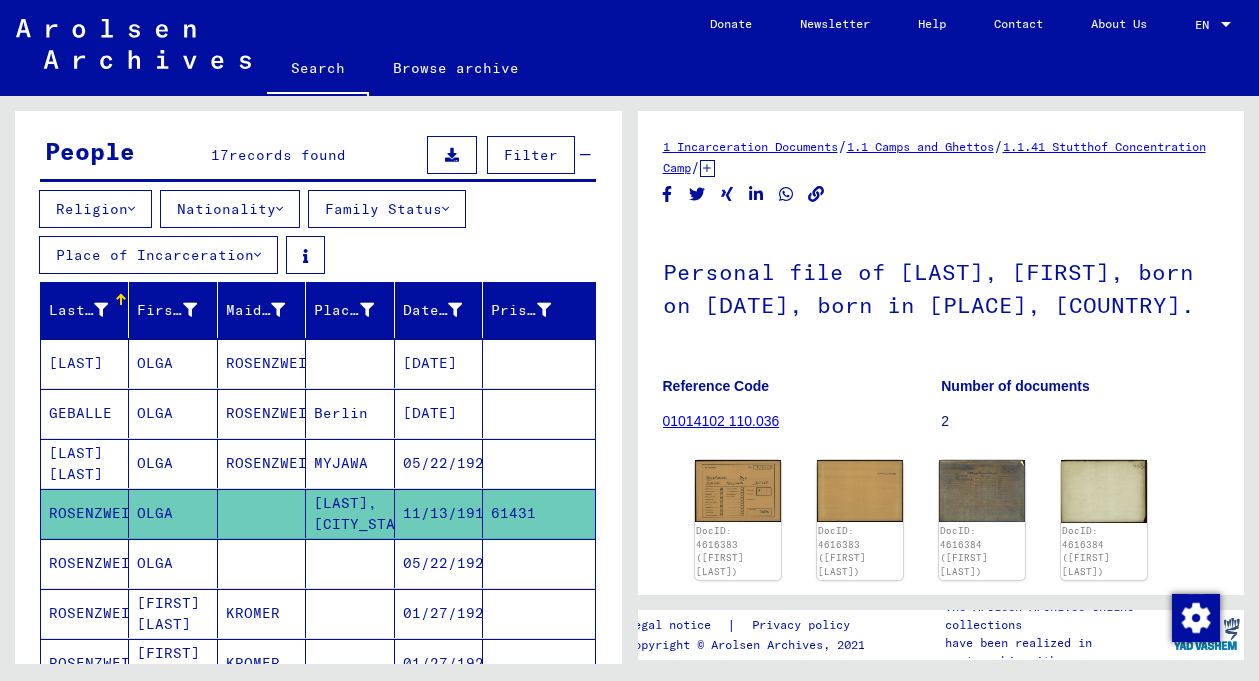 scroll, scrollTop: 0, scrollLeft: 0, axis: both 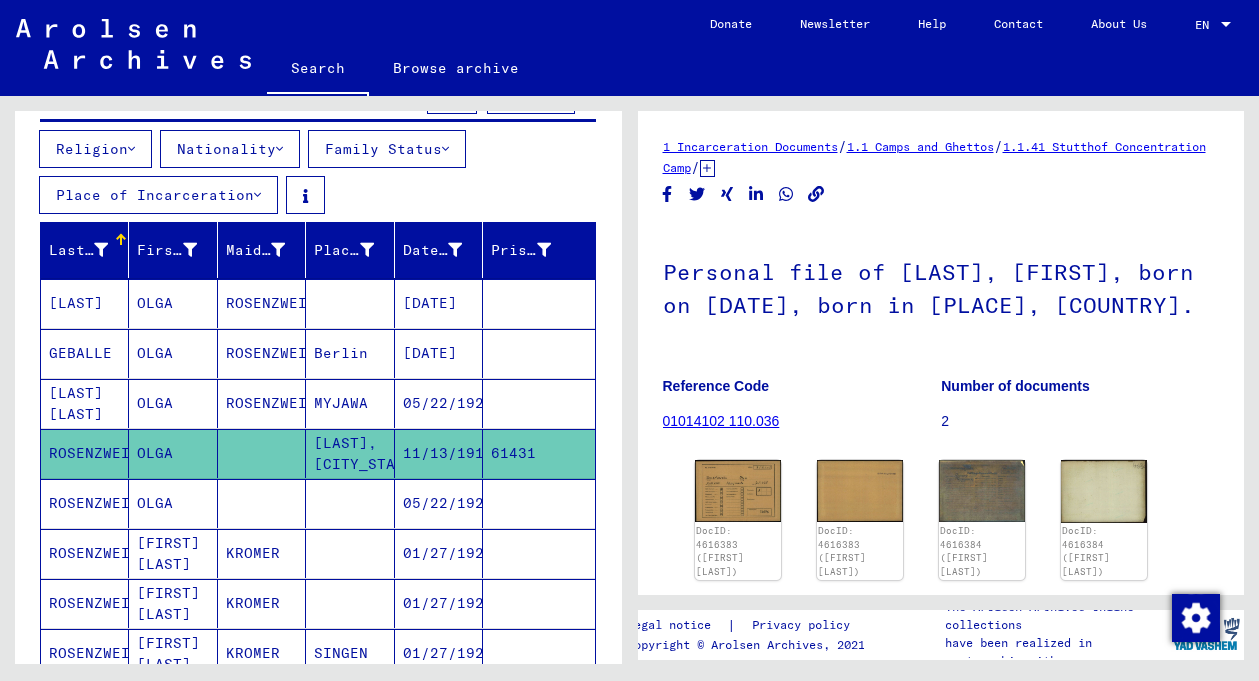 click on "OLGA" at bounding box center [173, 553] 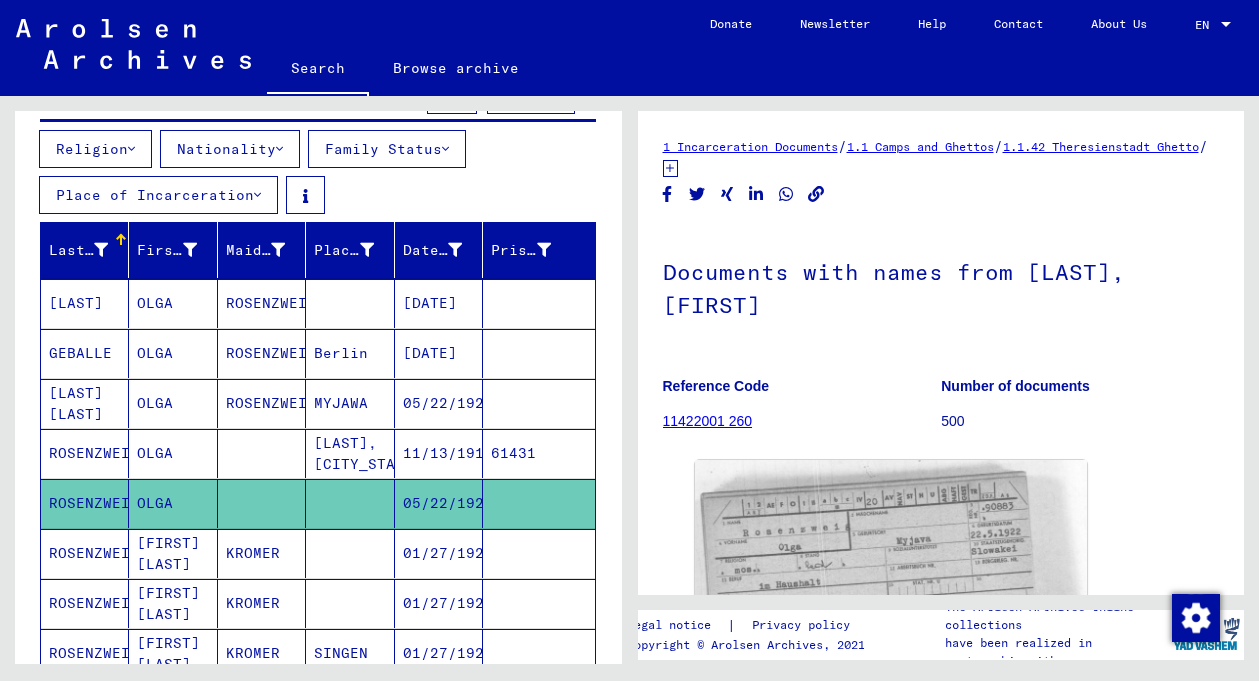 scroll, scrollTop: 0, scrollLeft: 0, axis: both 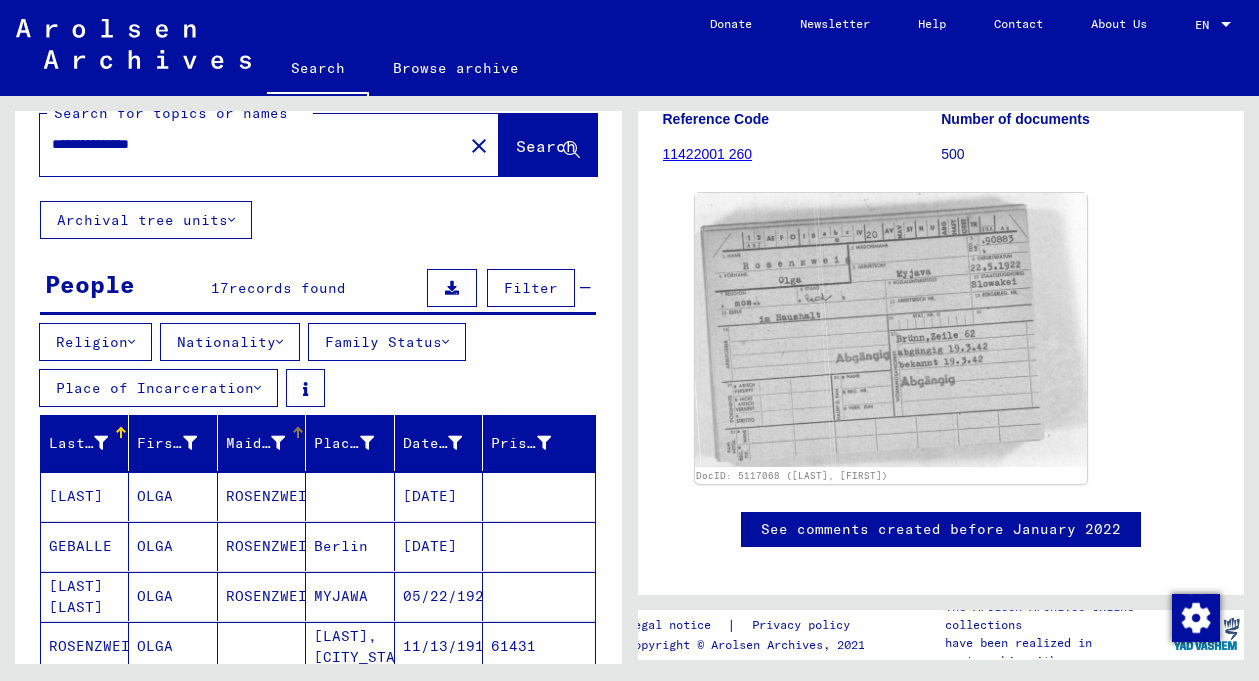 click at bounding box center [278, 443] 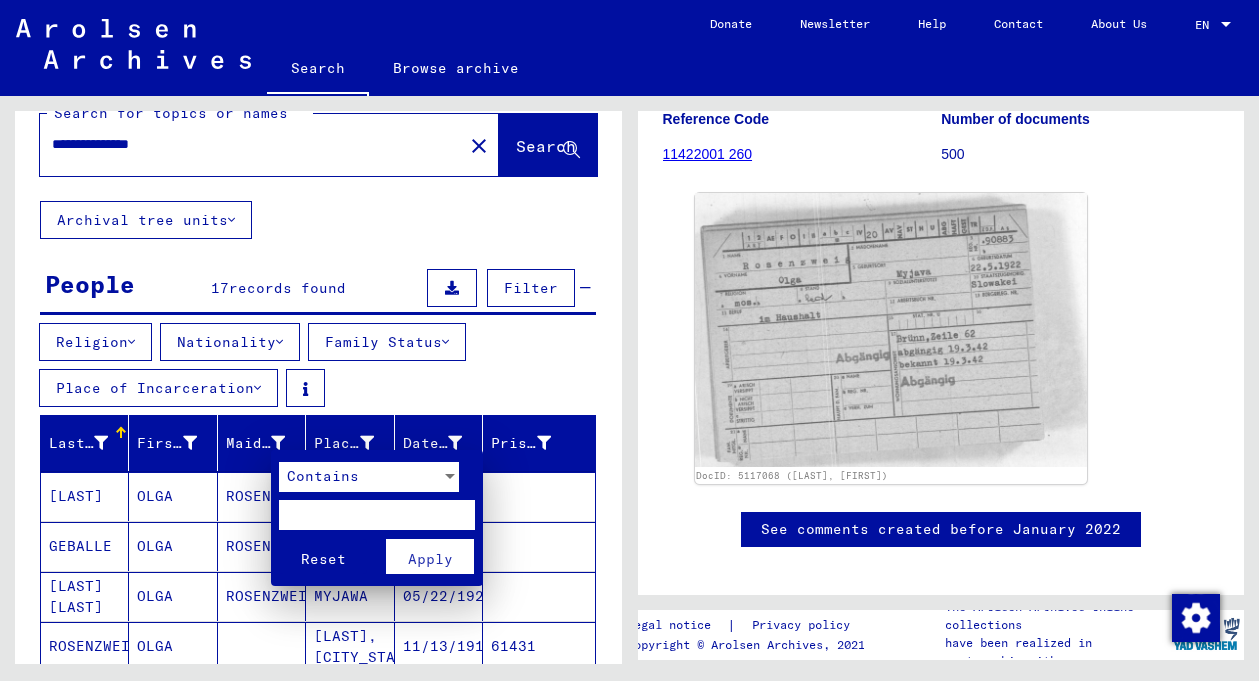 click at bounding box center (629, 340) 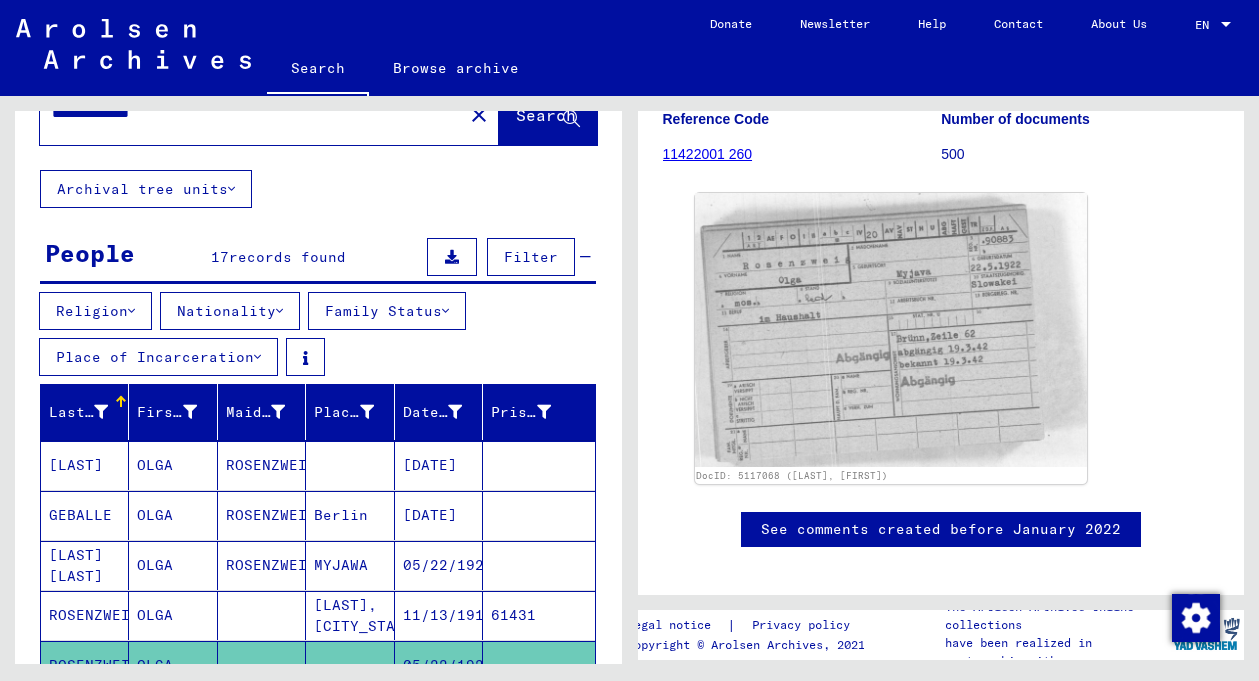 scroll, scrollTop: 65, scrollLeft: 0, axis: vertical 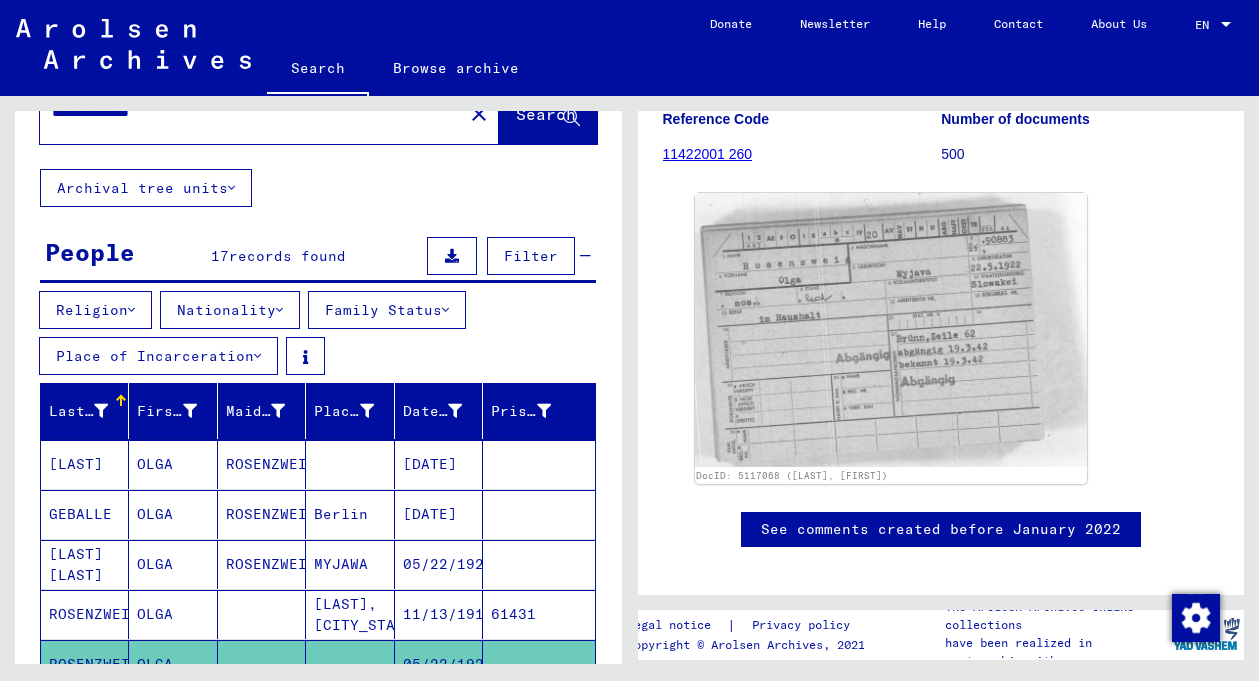 click at bounding box center [101, 411] 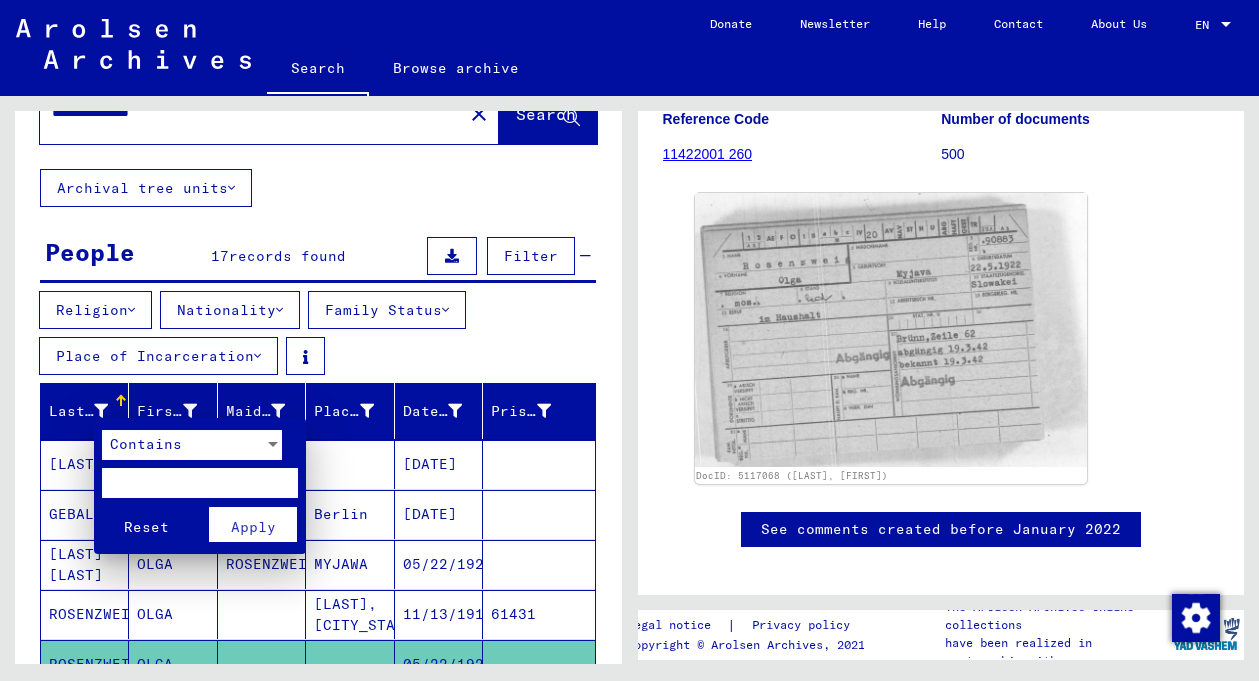 click at bounding box center (629, 340) 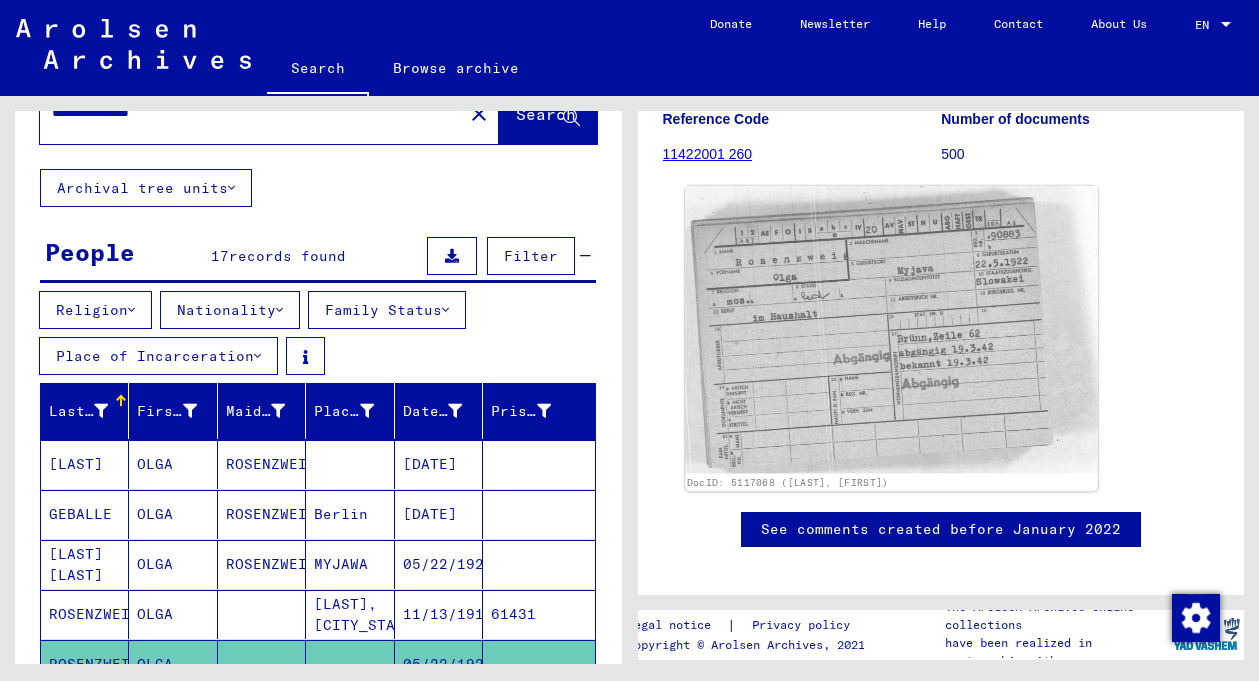 click 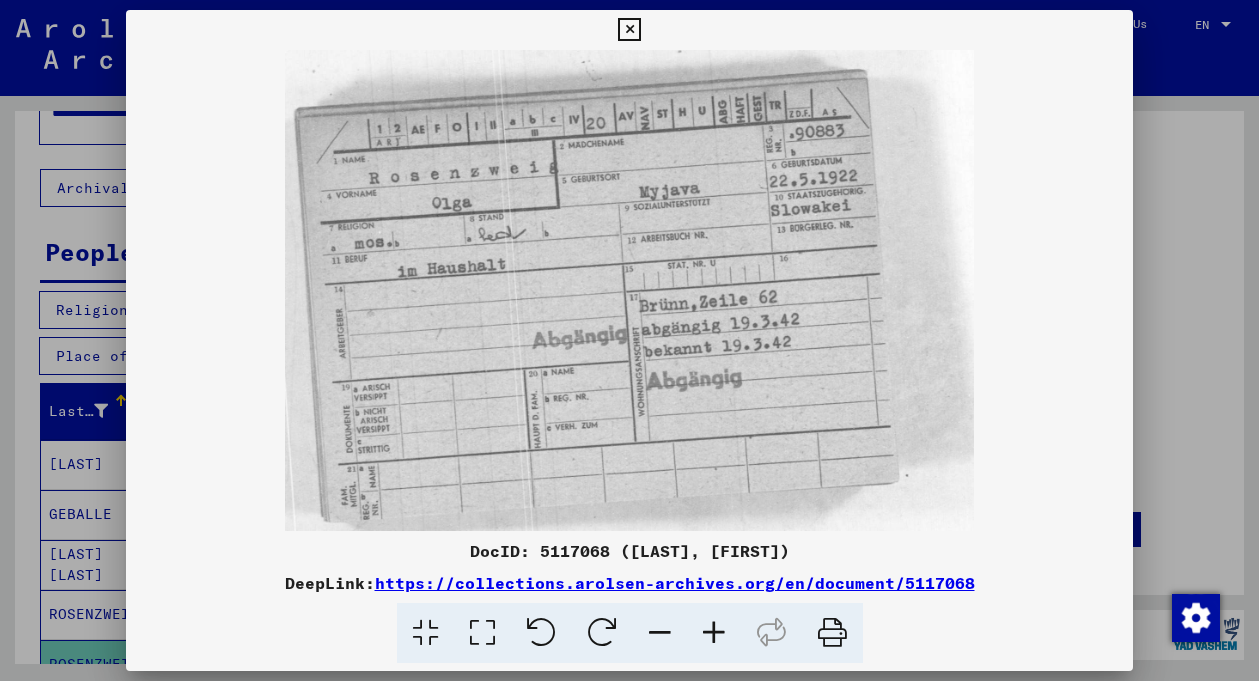 click at bounding box center [629, 30] 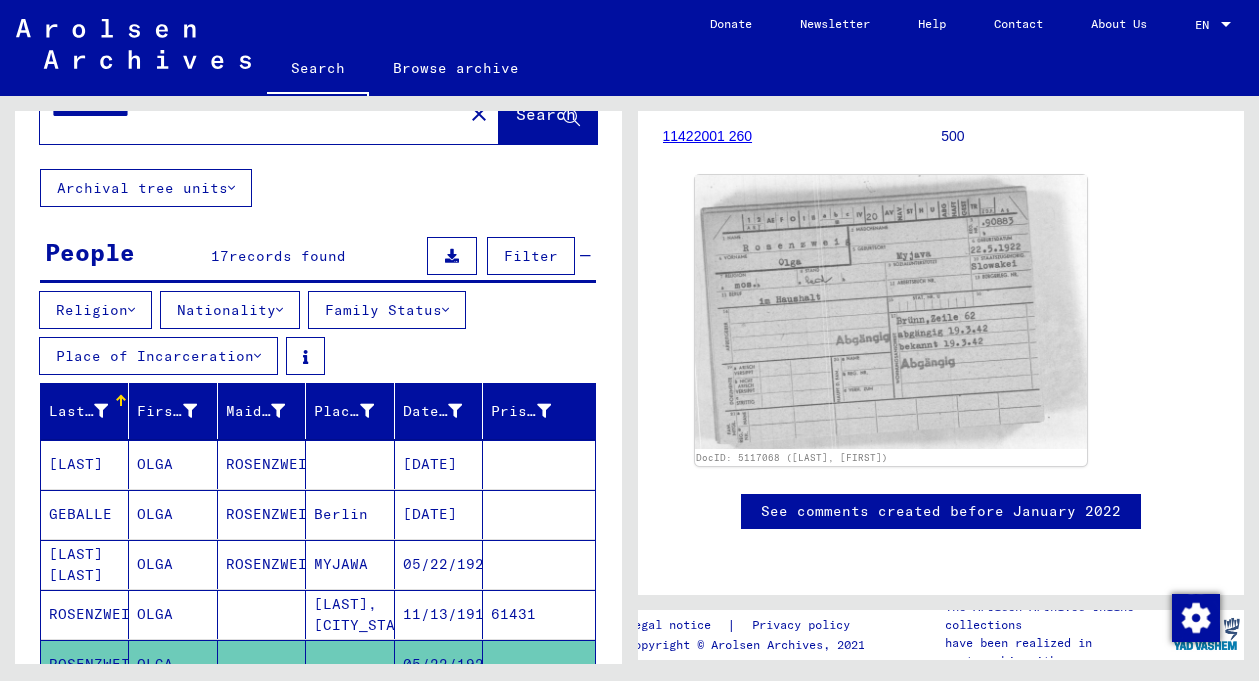 scroll, scrollTop: 993, scrollLeft: 0, axis: vertical 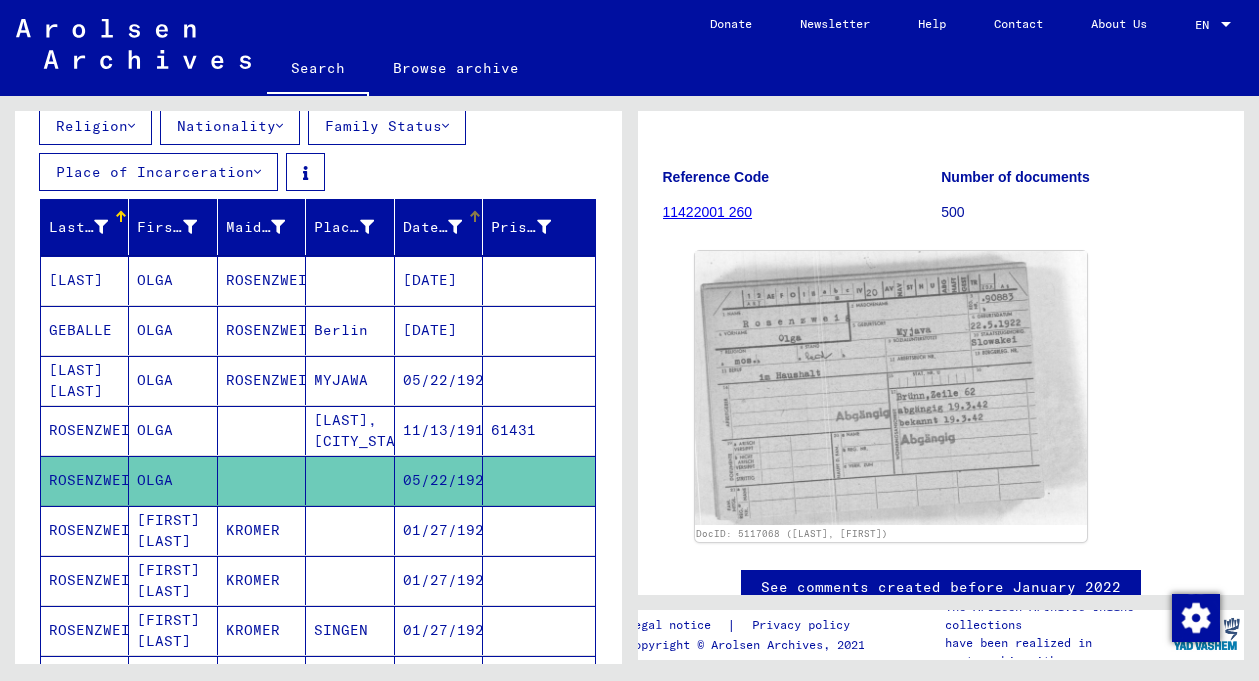 click on "Date of Birth" at bounding box center (432, 227) 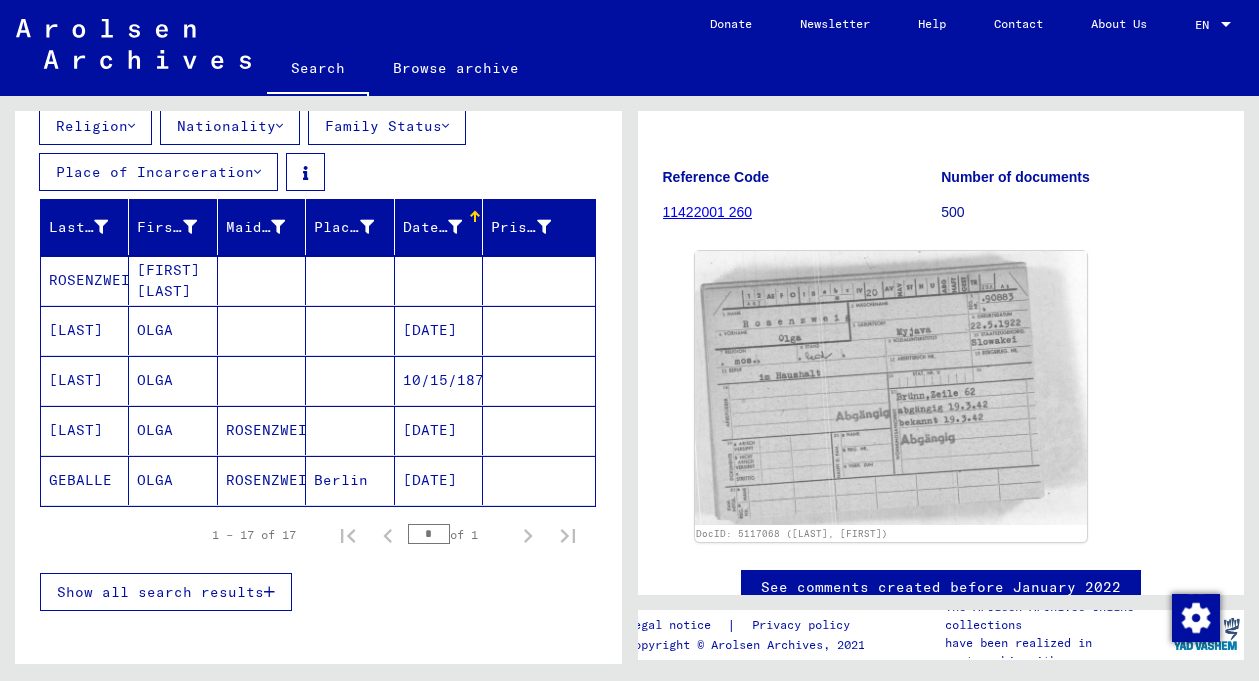click at bounding box center [455, 227] 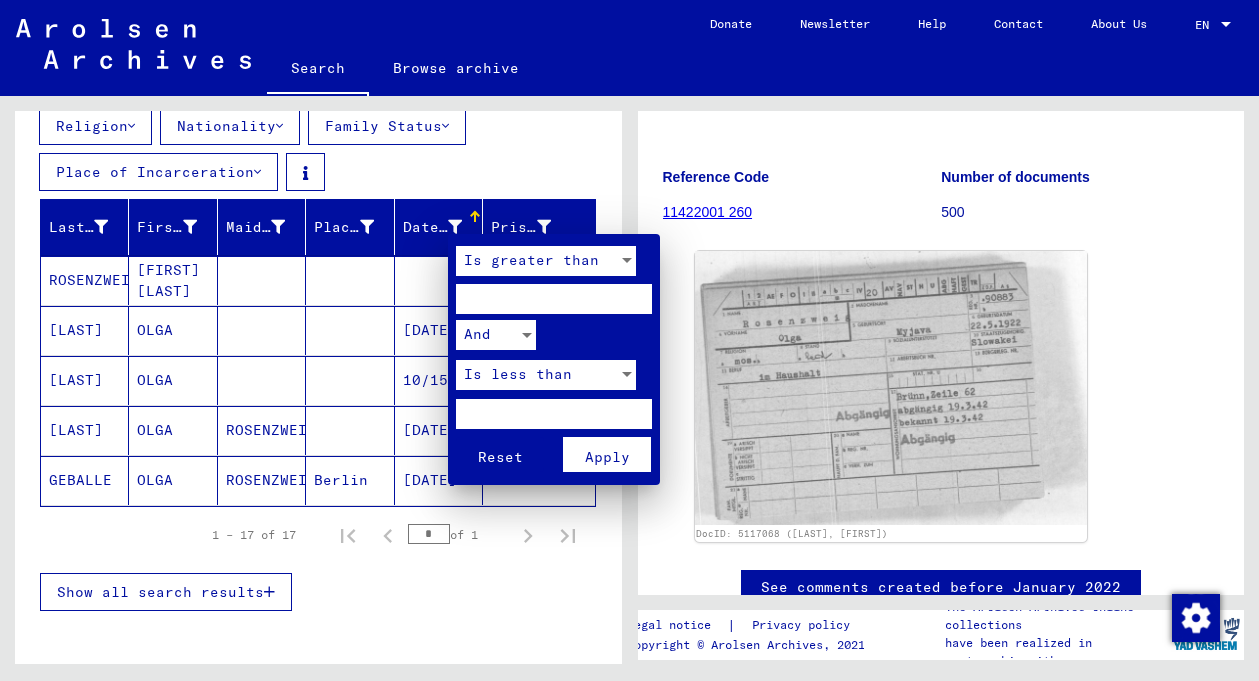 click at bounding box center [629, 340] 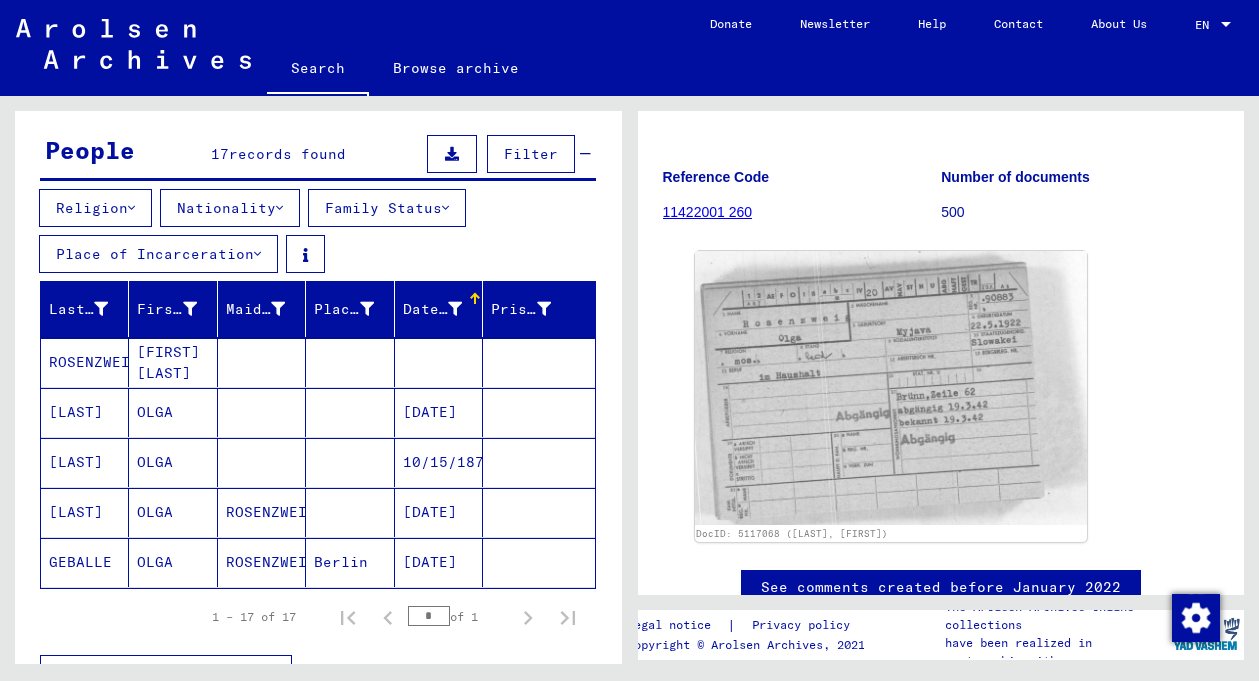 scroll, scrollTop: 152, scrollLeft: 0, axis: vertical 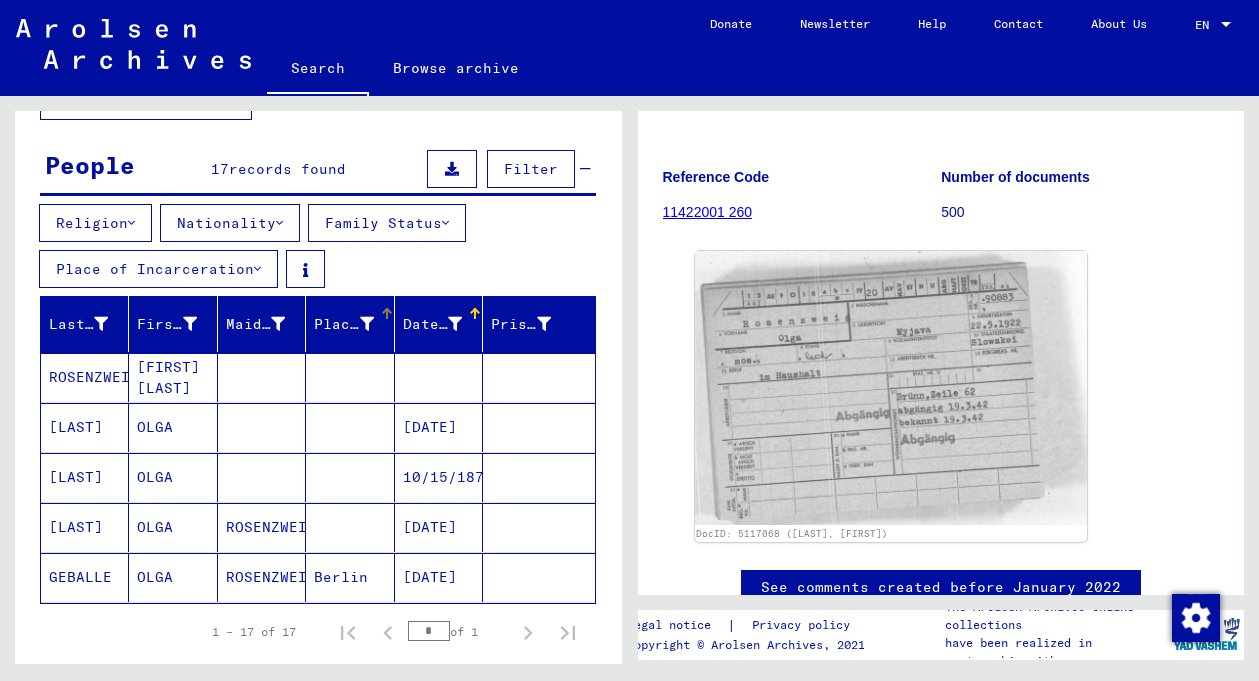 click on "Place of Birth" at bounding box center [356, 324] 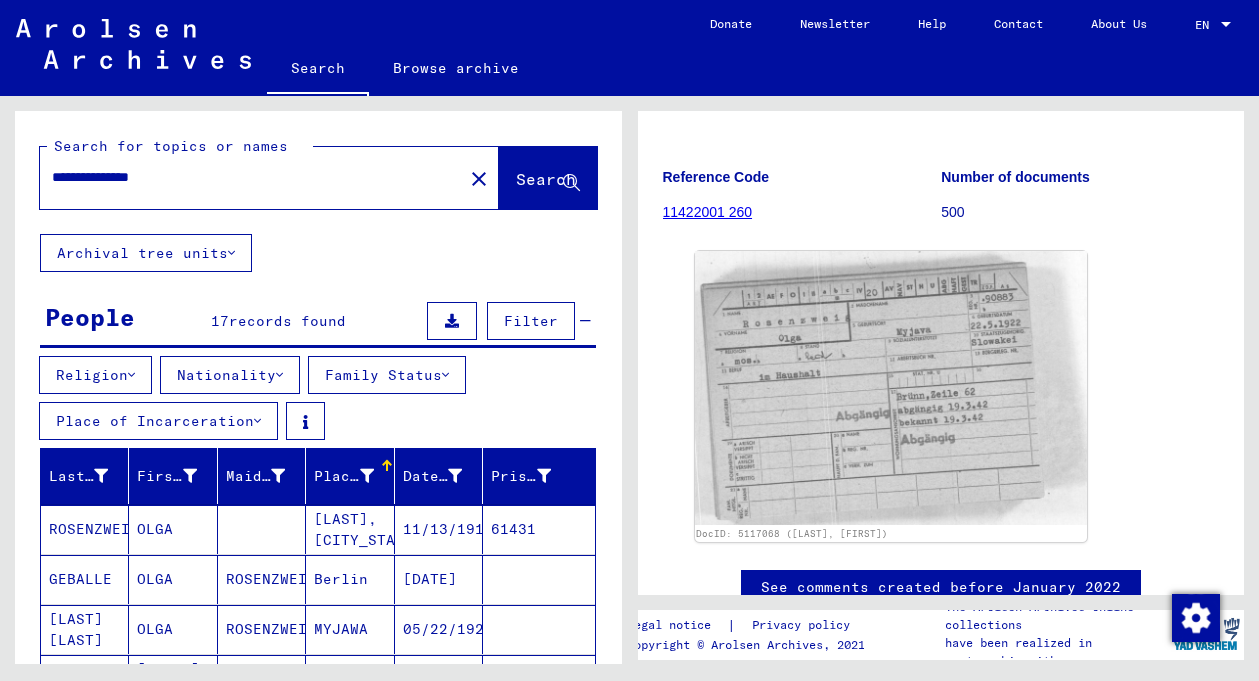 scroll, scrollTop: 0, scrollLeft: 0, axis: both 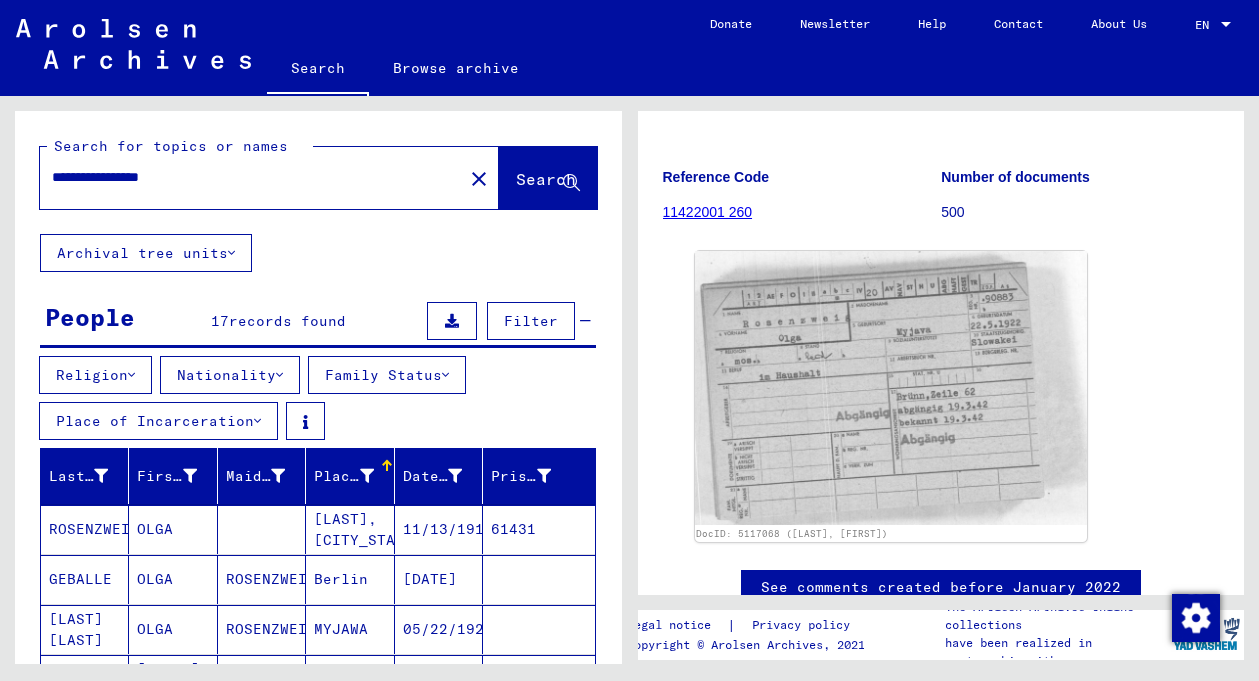 type on "**********" 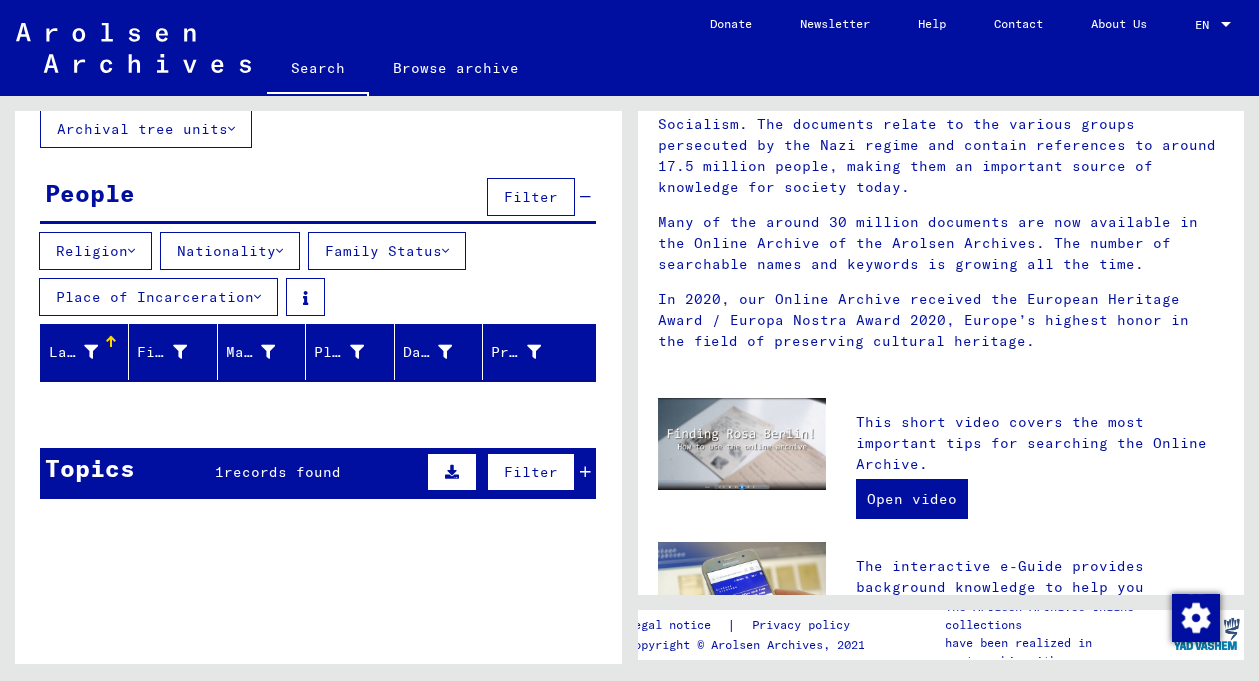 scroll, scrollTop: 122, scrollLeft: 0, axis: vertical 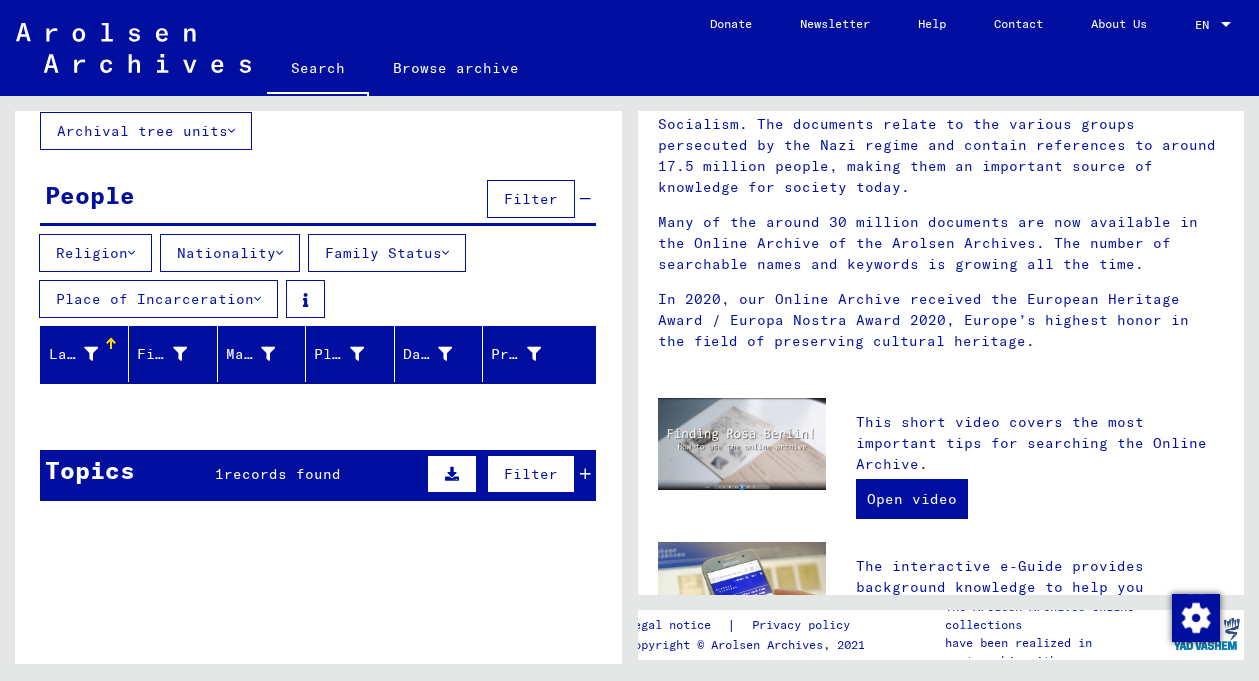 click on "records found" at bounding box center (282, 474) 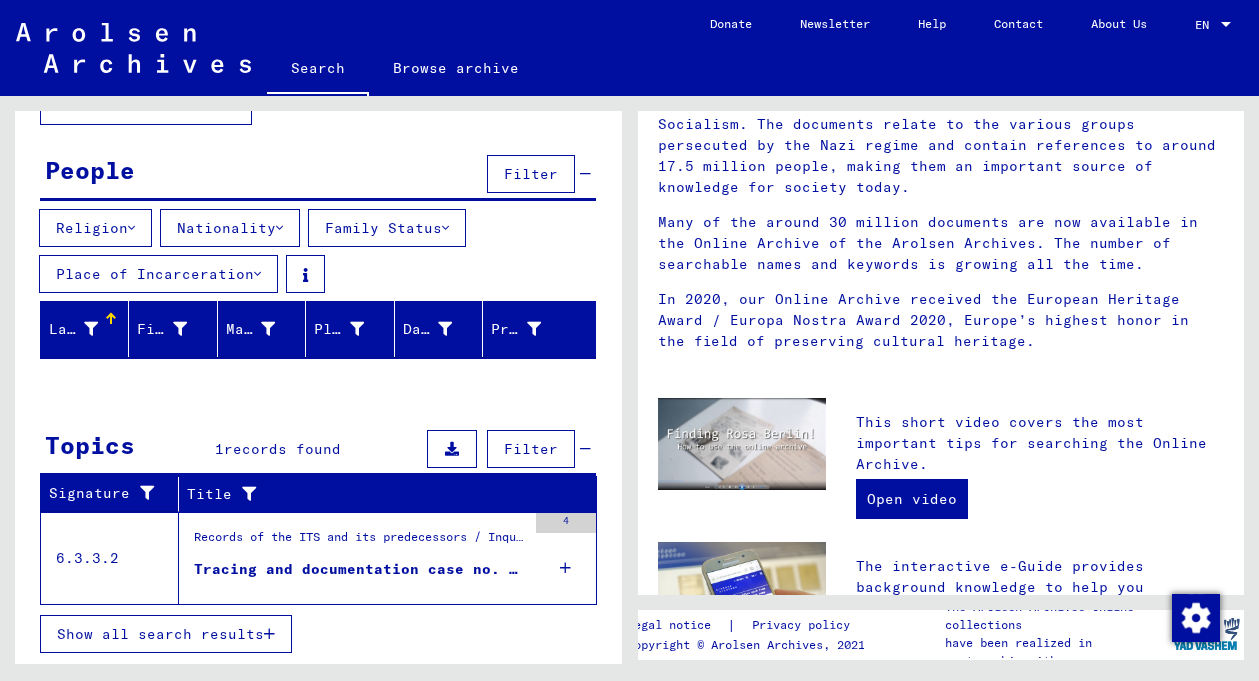 scroll, scrollTop: 147, scrollLeft: 0, axis: vertical 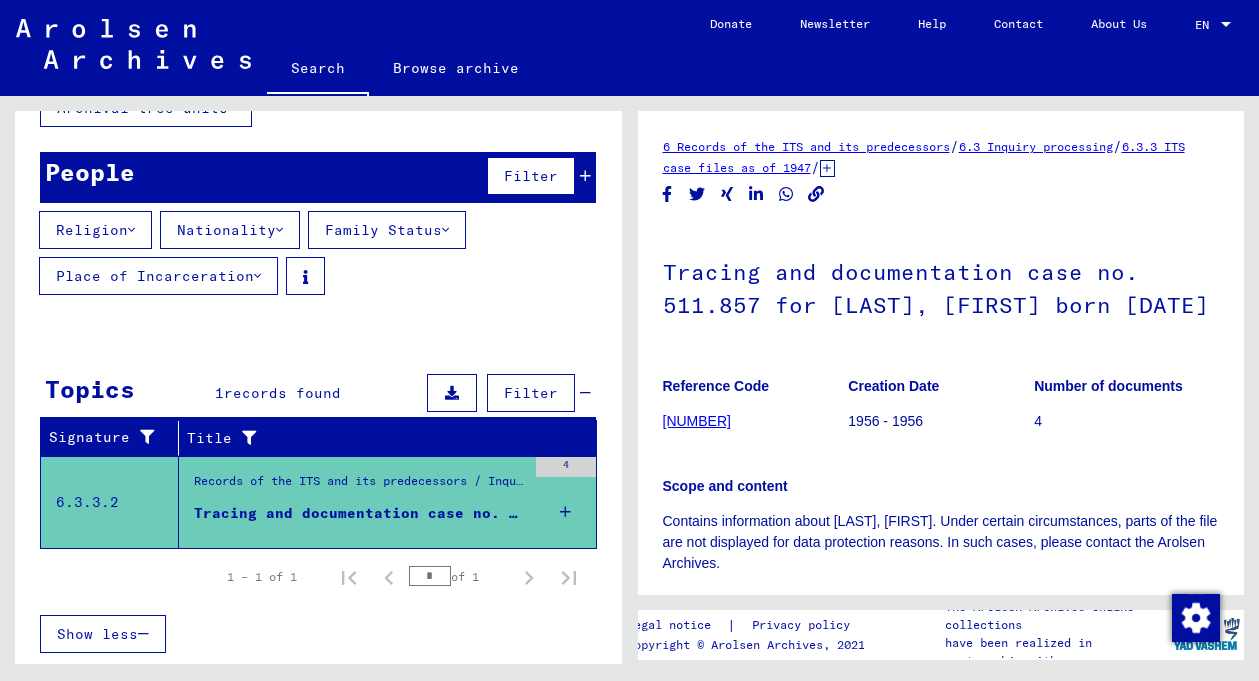 click on "6 Records of the ITS and its predecessors" 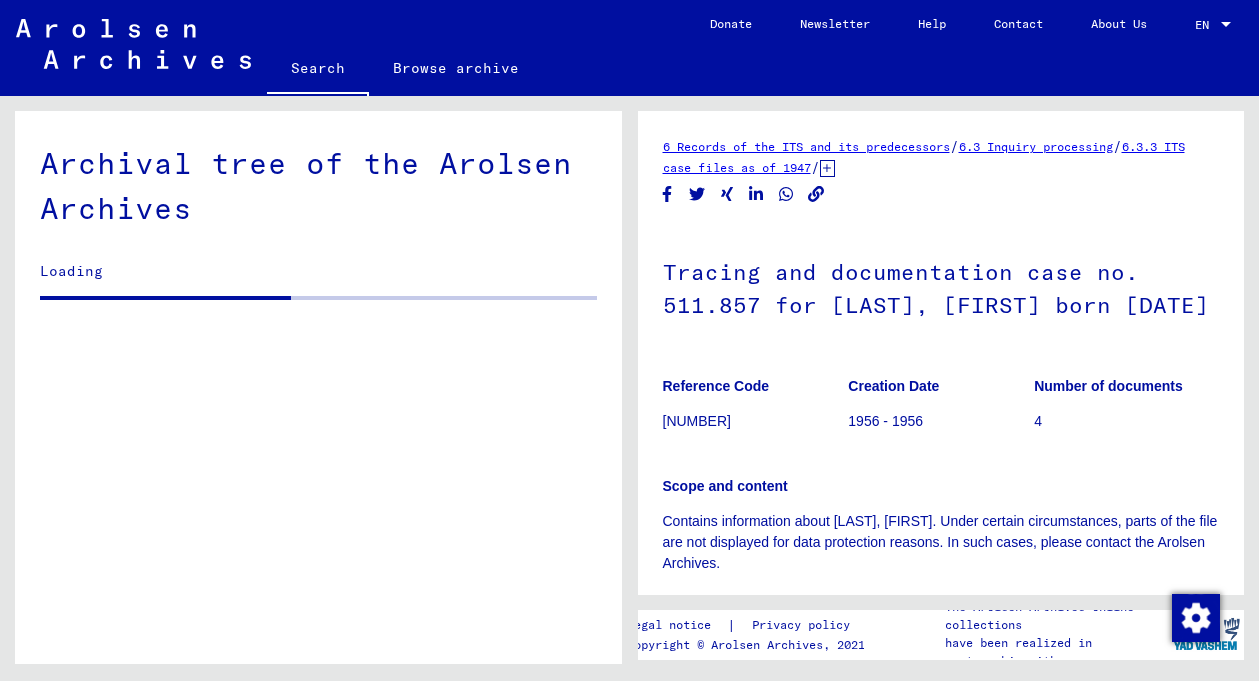 scroll, scrollTop: 0, scrollLeft: 0, axis: both 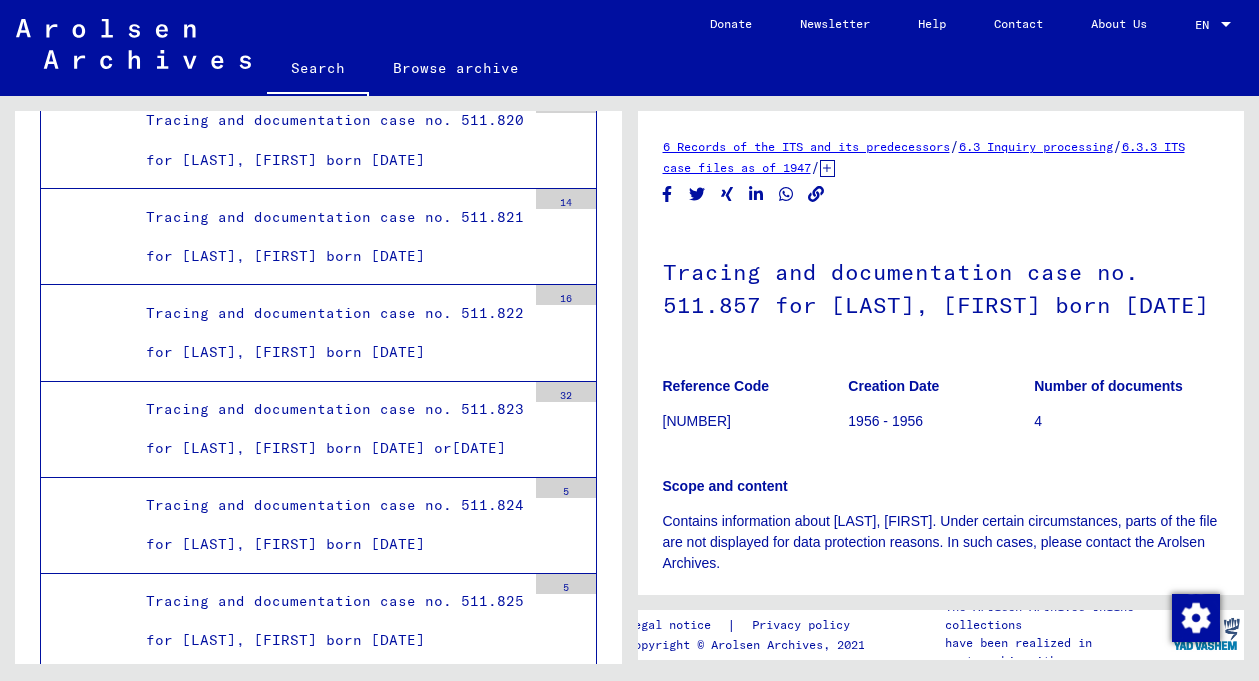 click on "6 Records of the ITS and its predecessors" 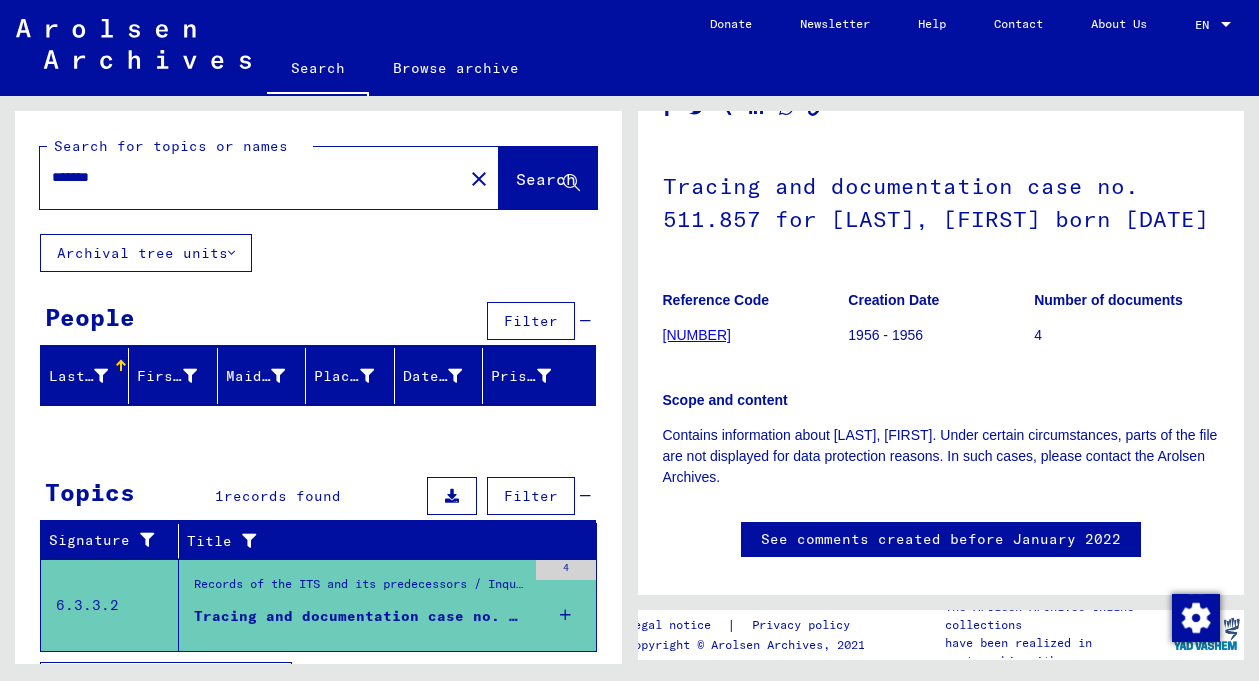 click at bounding box center (565, 615) 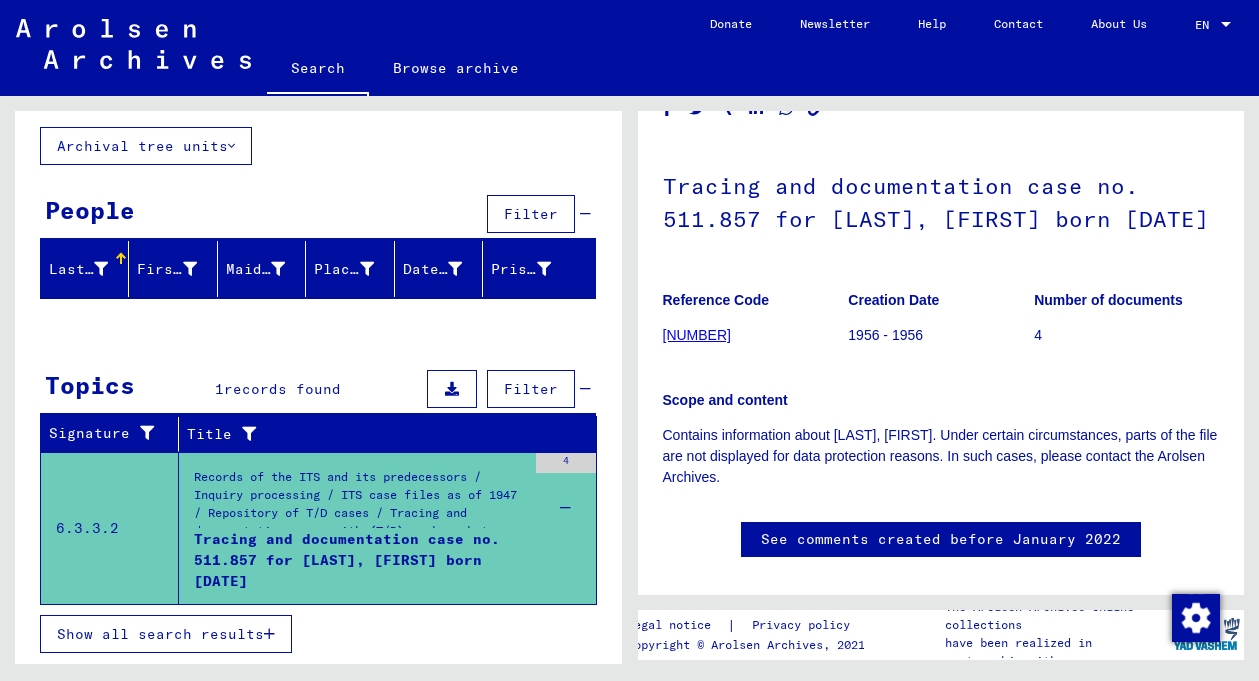 click on "Show all search results" at bounding box center [166, 634] 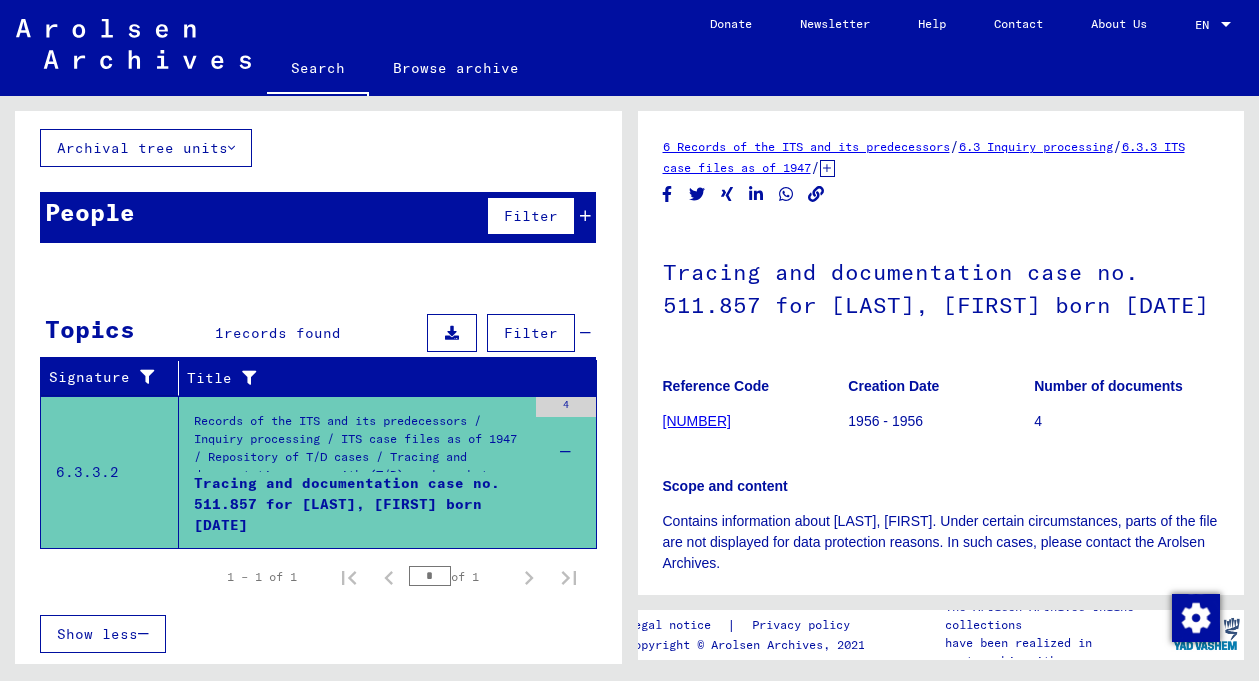 click on "[NUMBER]" 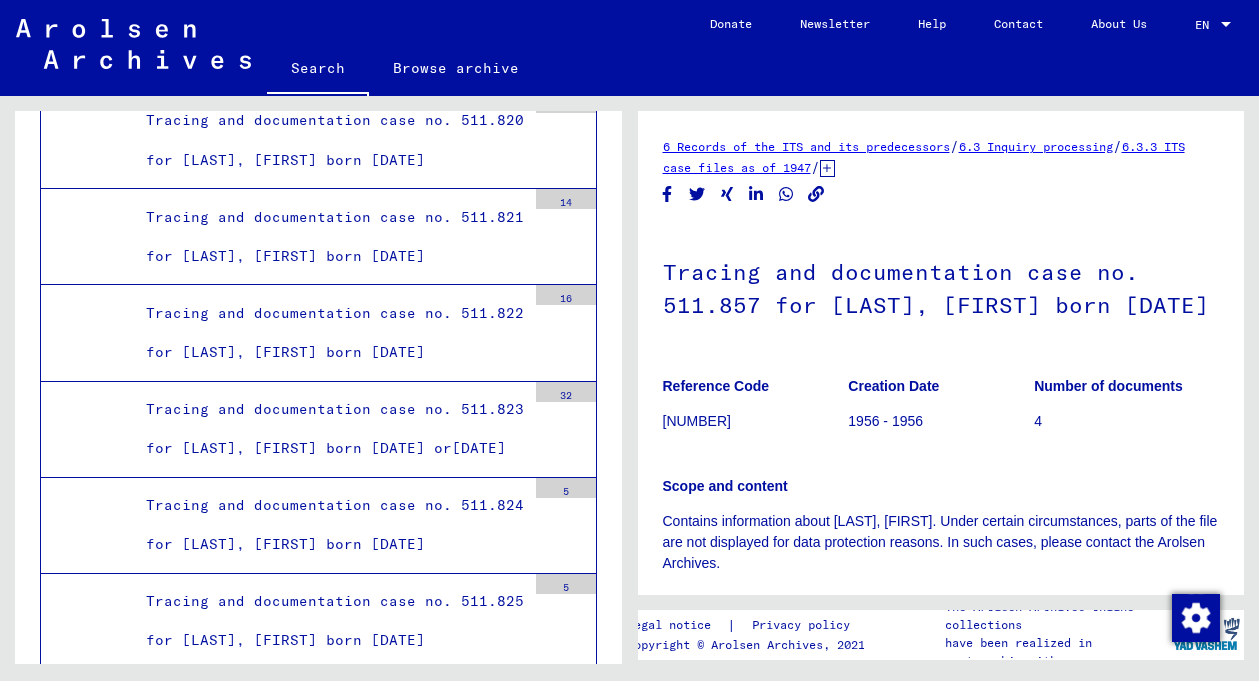 click on "Tracing and documentation case no. 511.858 for [LAST], [FIRST] born [DATE]" at bounding box center (328, 3796) 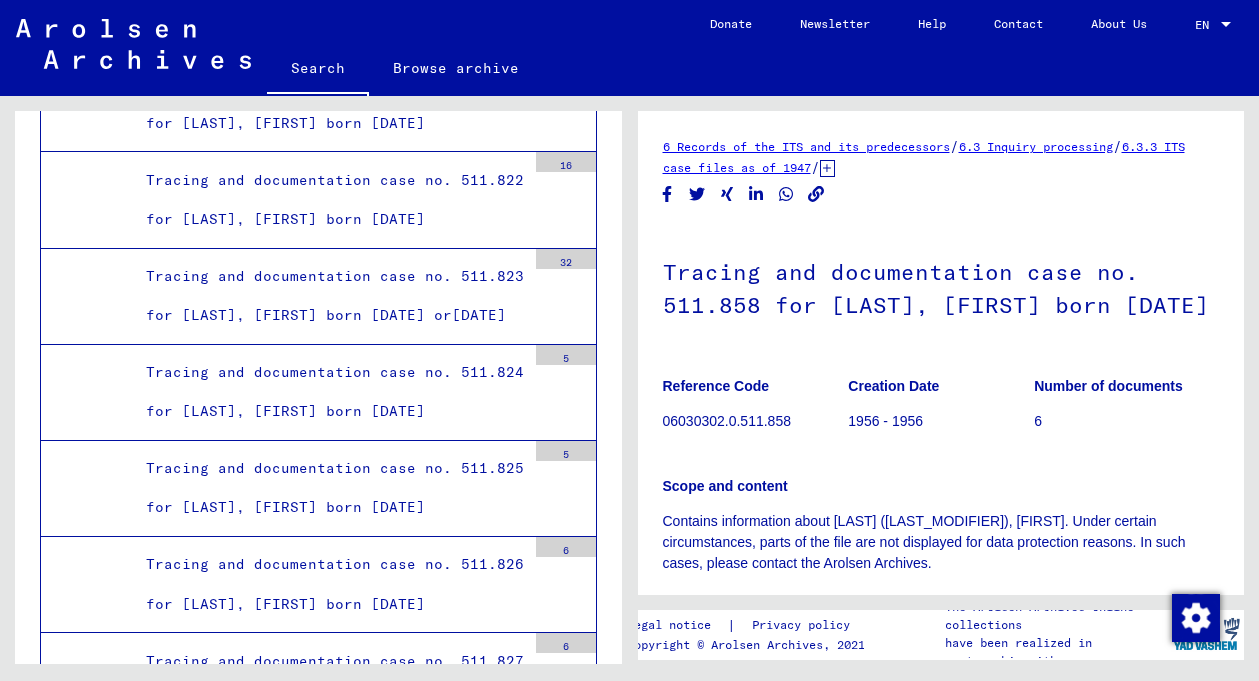 click on "Tracing and documentation case no. 511.858 for [LAST], [FIRST] born [DATE] [NUMBER]" at bounding box center [318, 3663] 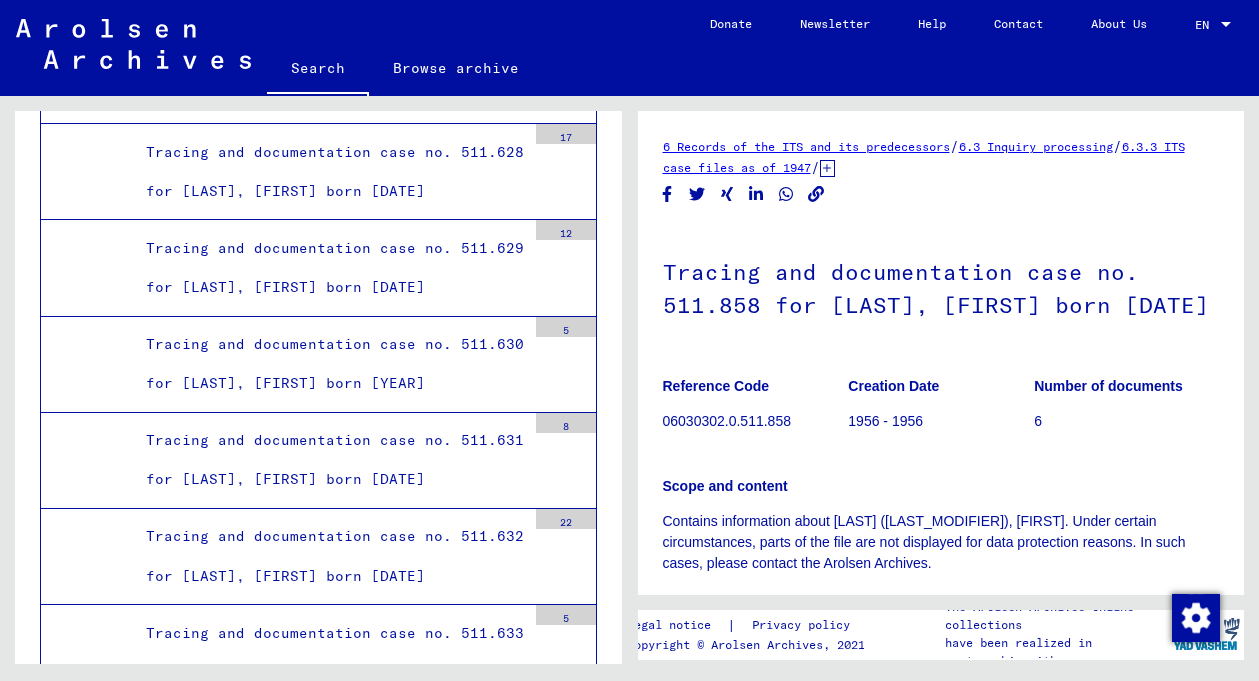 click on "6 Records of the ITS and its predecessors" 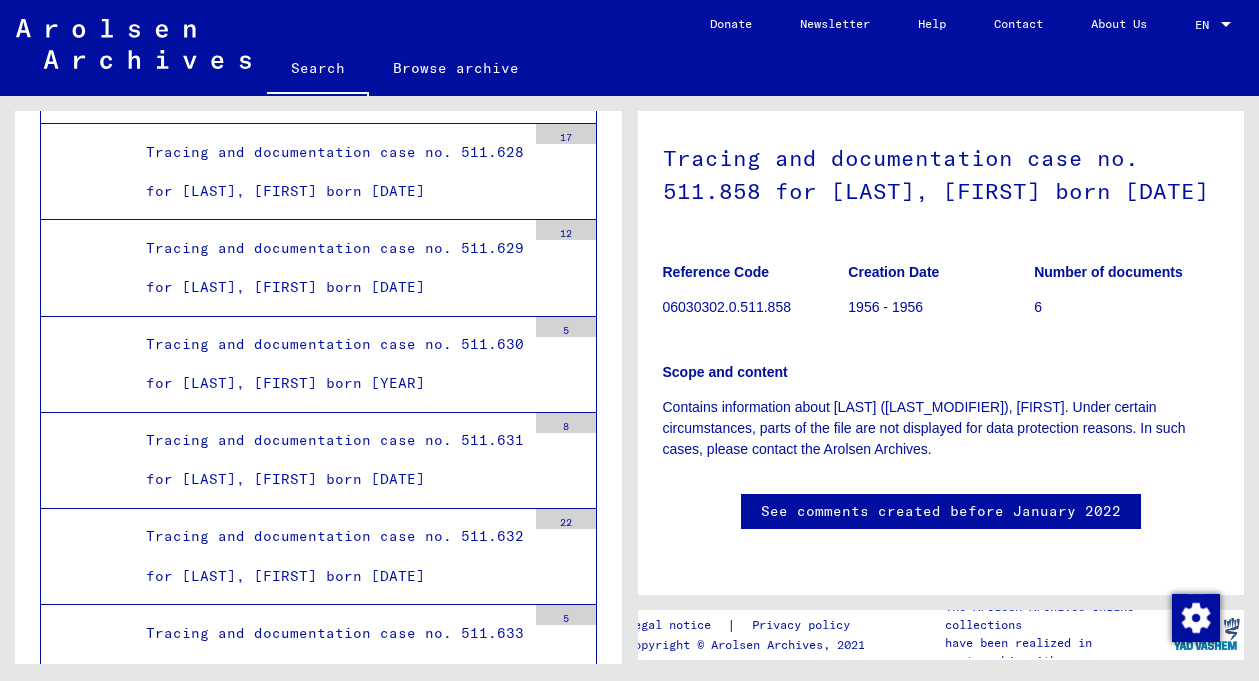 click at bounding box center (1196, 618) 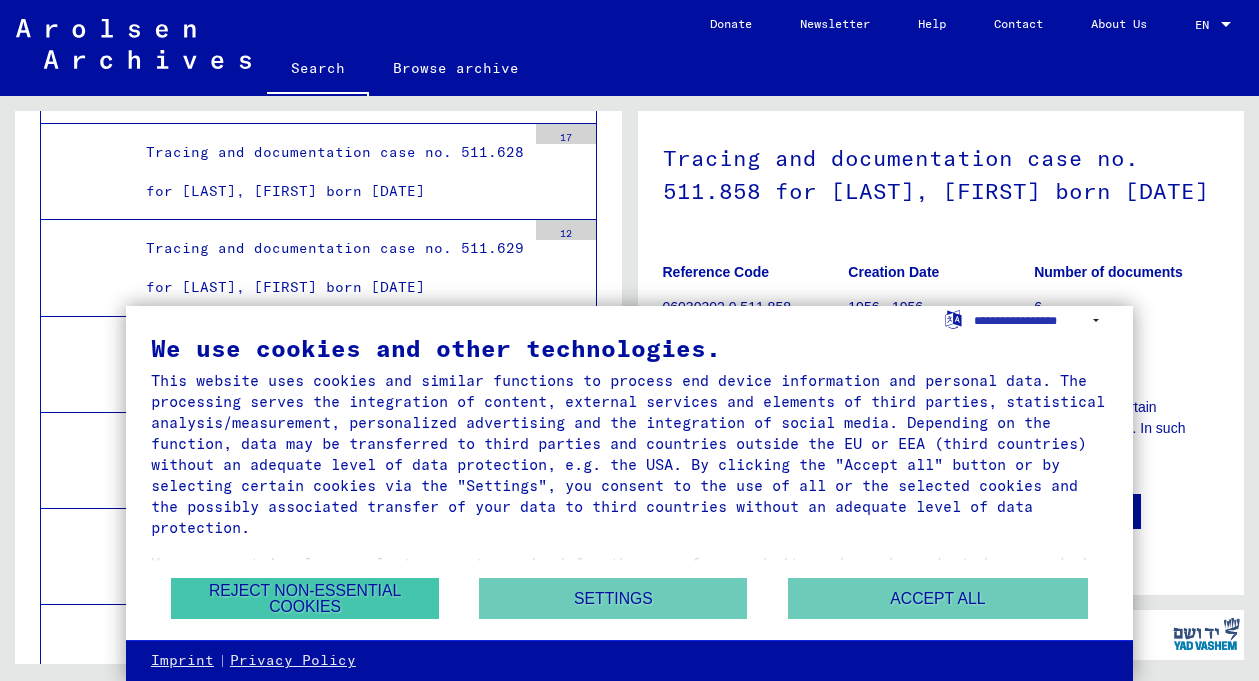 click on "Reject non-essential cookies" at bounding box center [305, 598] 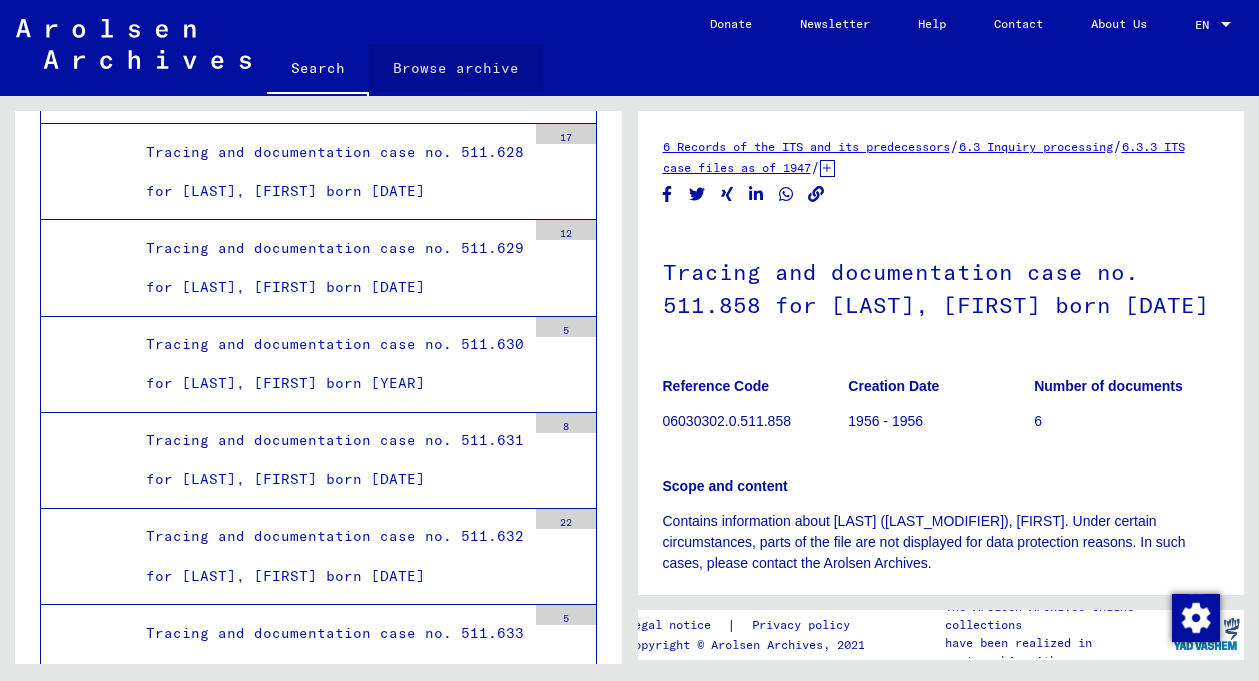 click on "Browse archive" 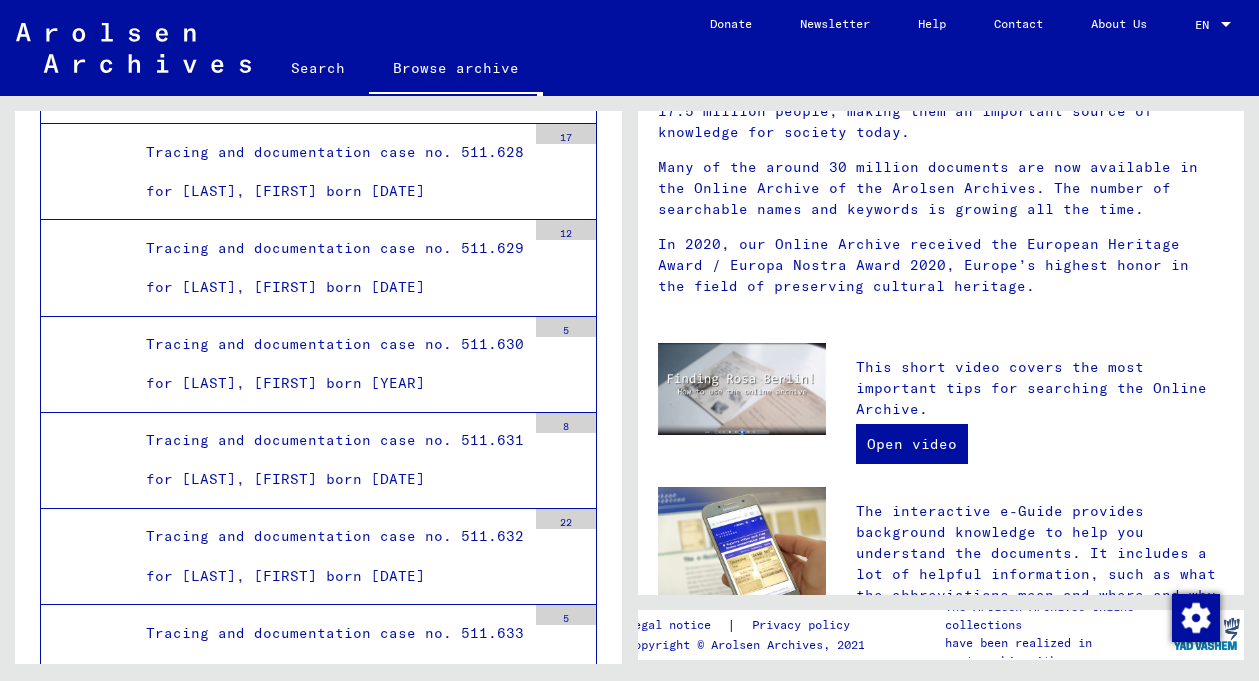 scroll, scrollTop: 322, scrollLeft: 0, axis: vertical 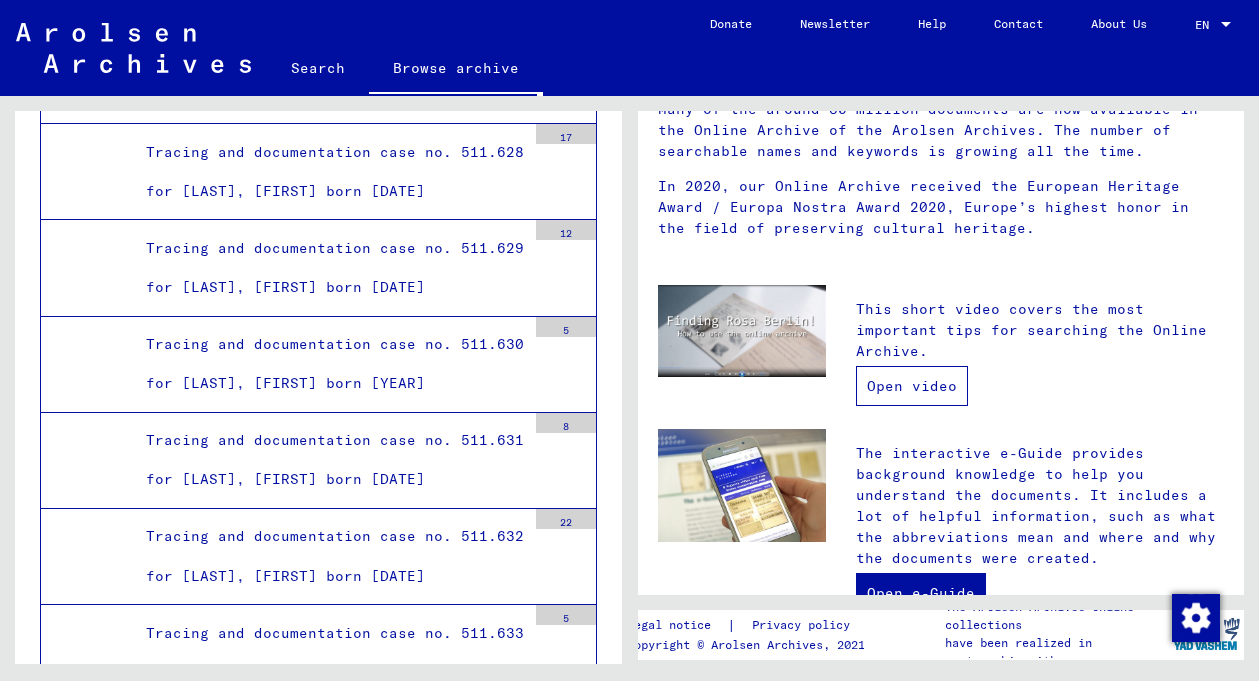 click on "Open video" at bounding box center (912, 386) 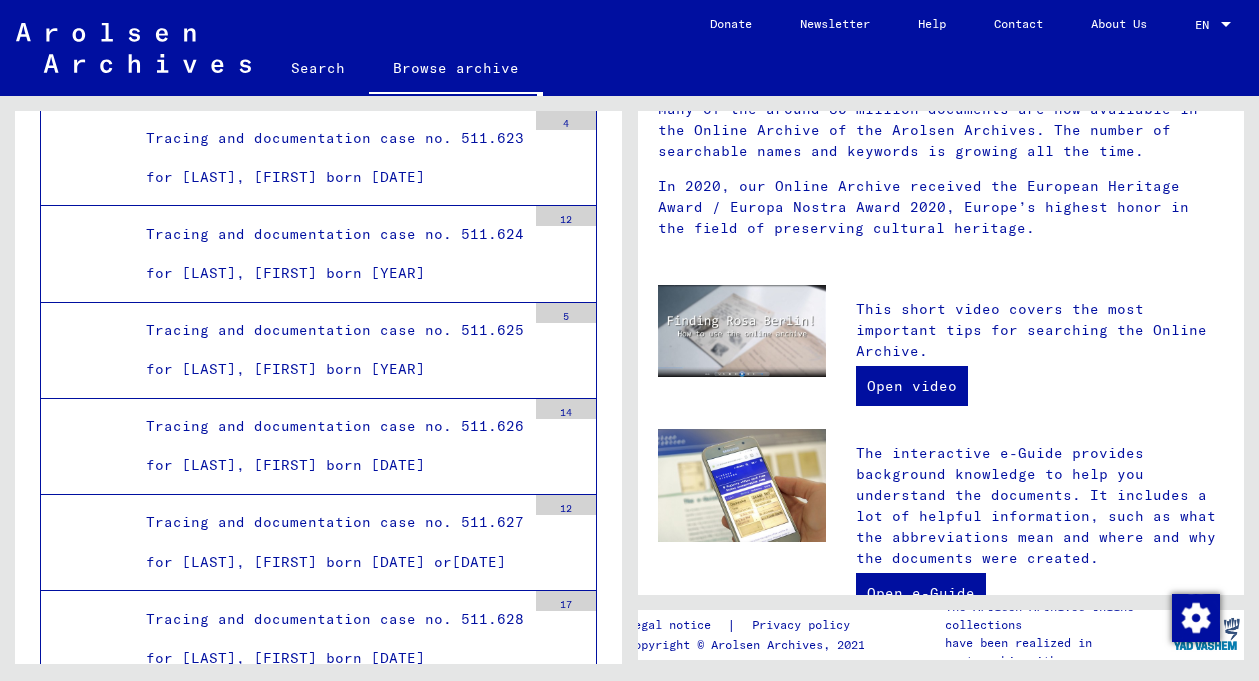 scroll, scrollTop: 14975, scrollLeft: 0, axis: vertical 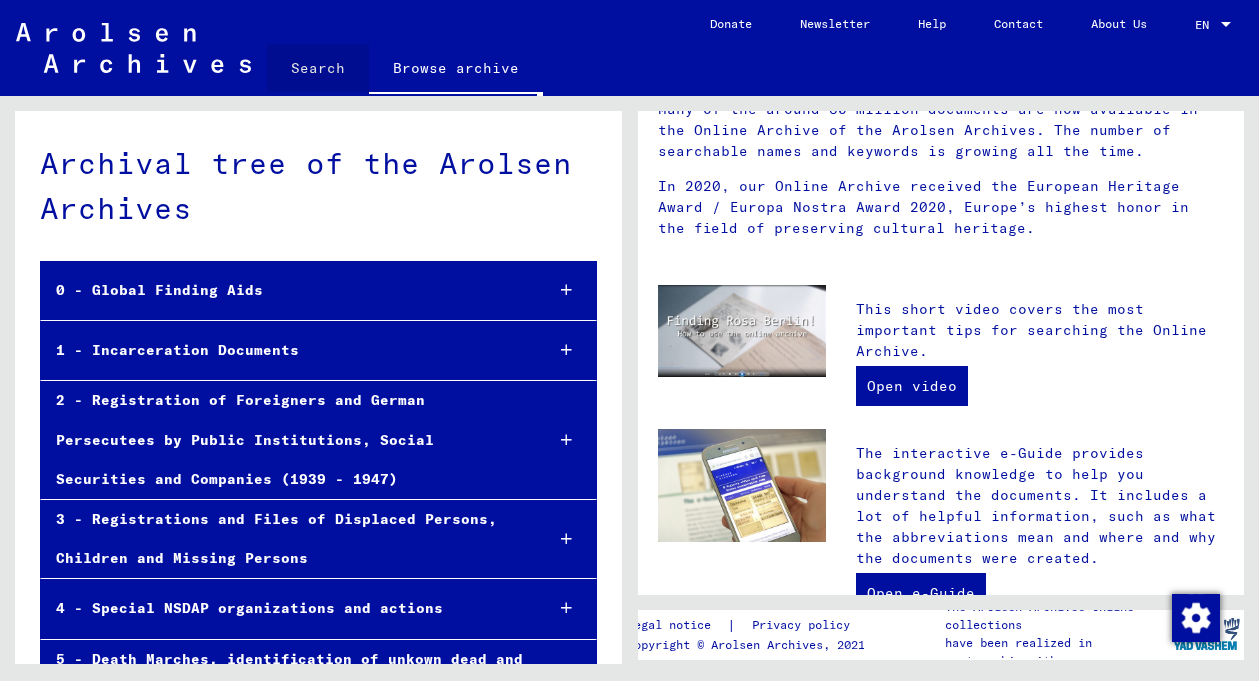 click on "Search" 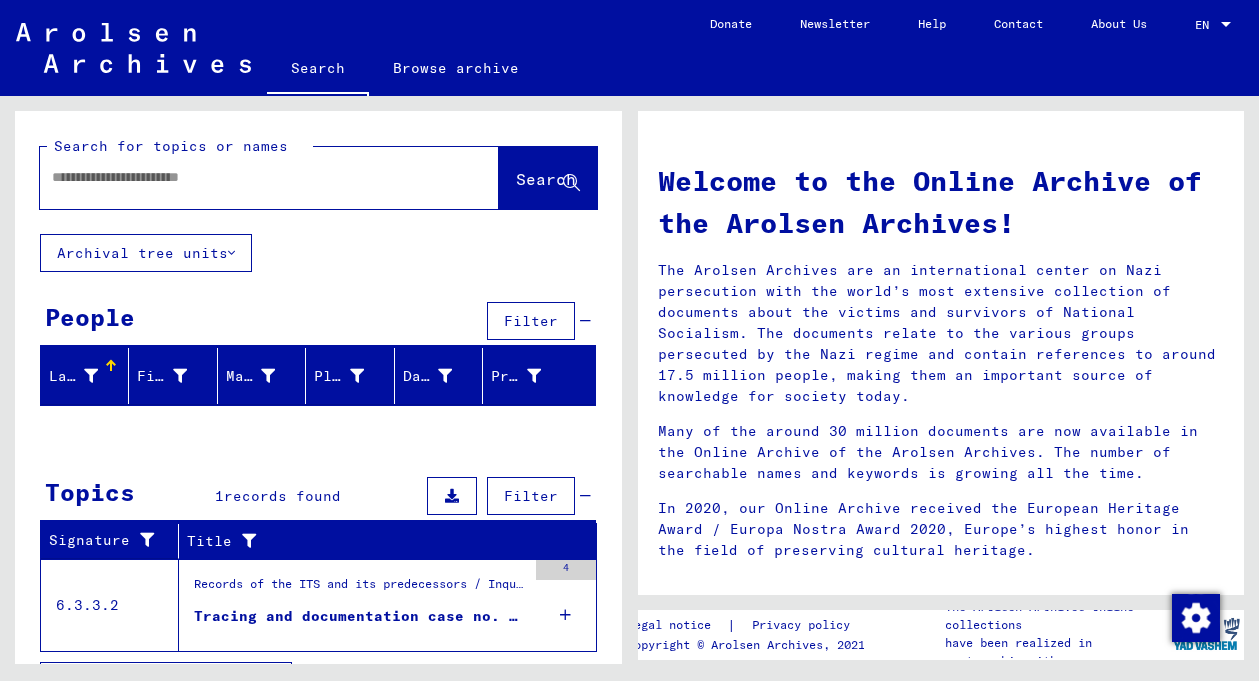 click at bounding box center [245, 177] 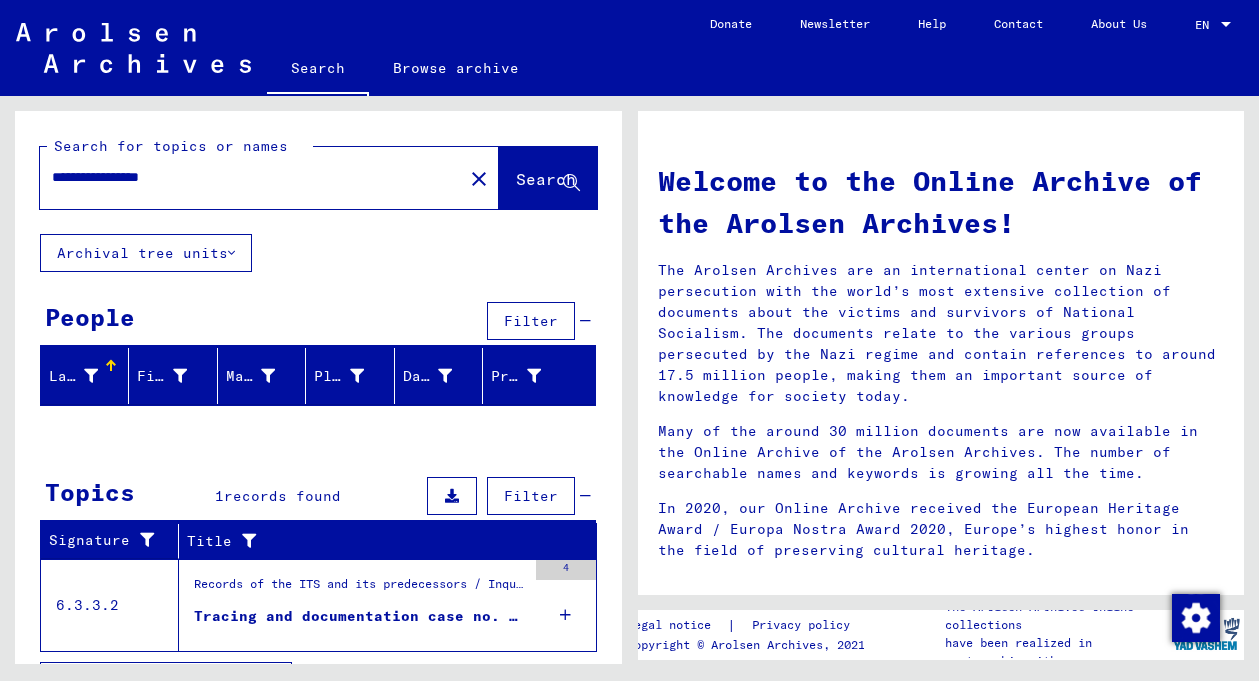 type on "**********" 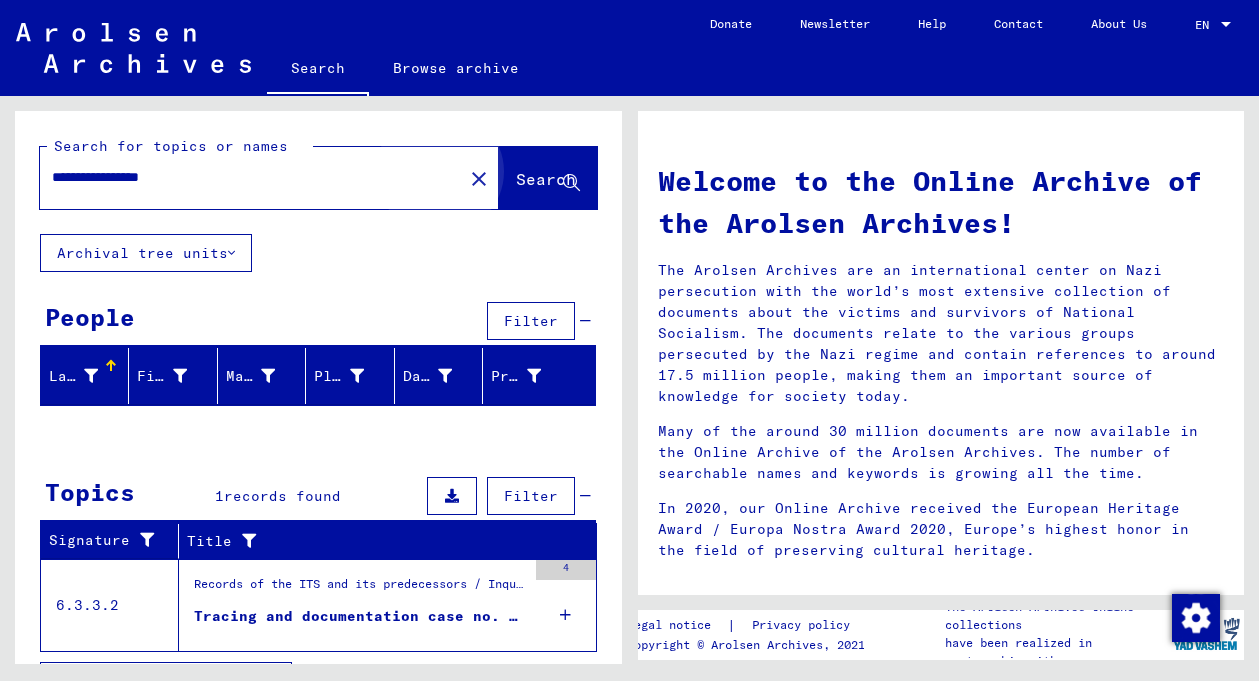 click on "Search" 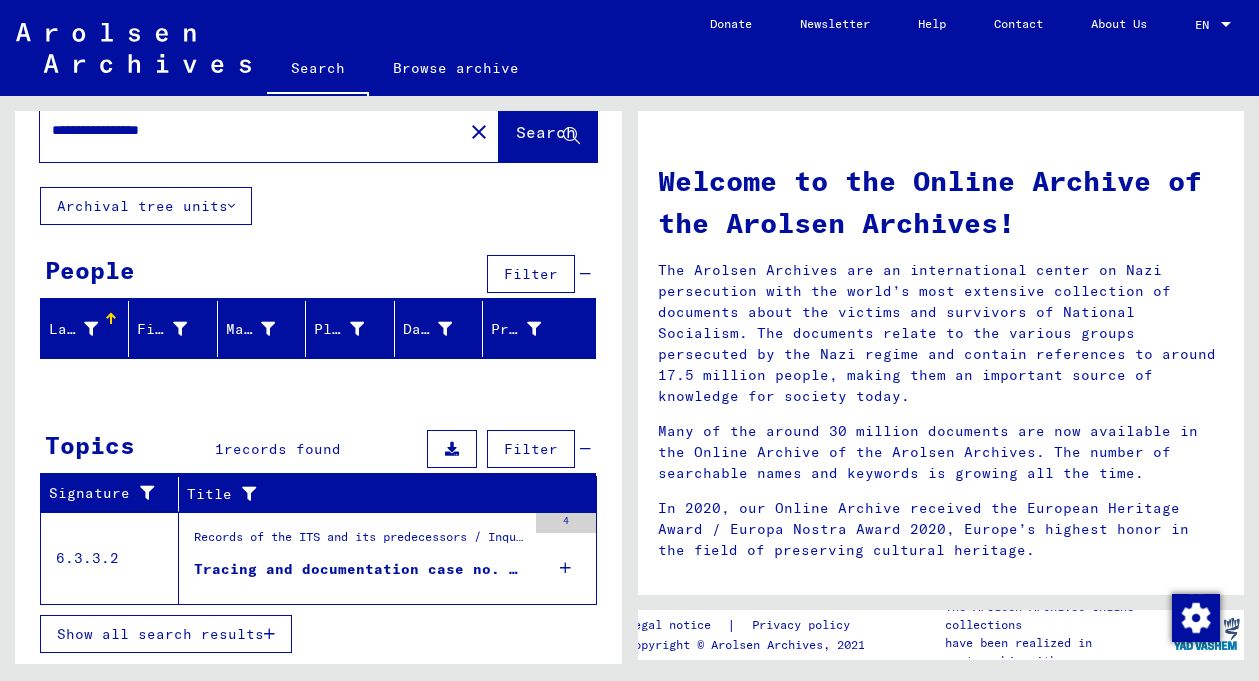 scroll, scrollTop: 47, scrollLeft: 0, axis: vertical 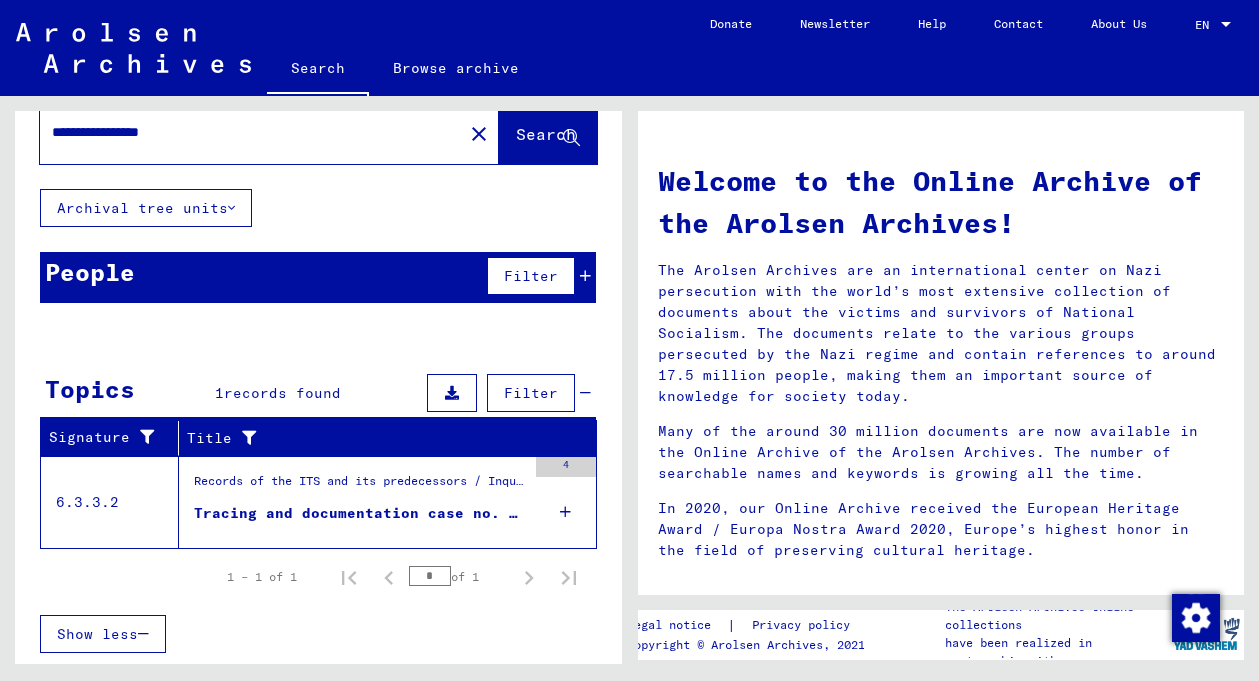 click on "Tracing and documentation case no. 511.857 for [LAST], [FIRST] born [DATE]" at bounding box center [360, 513] 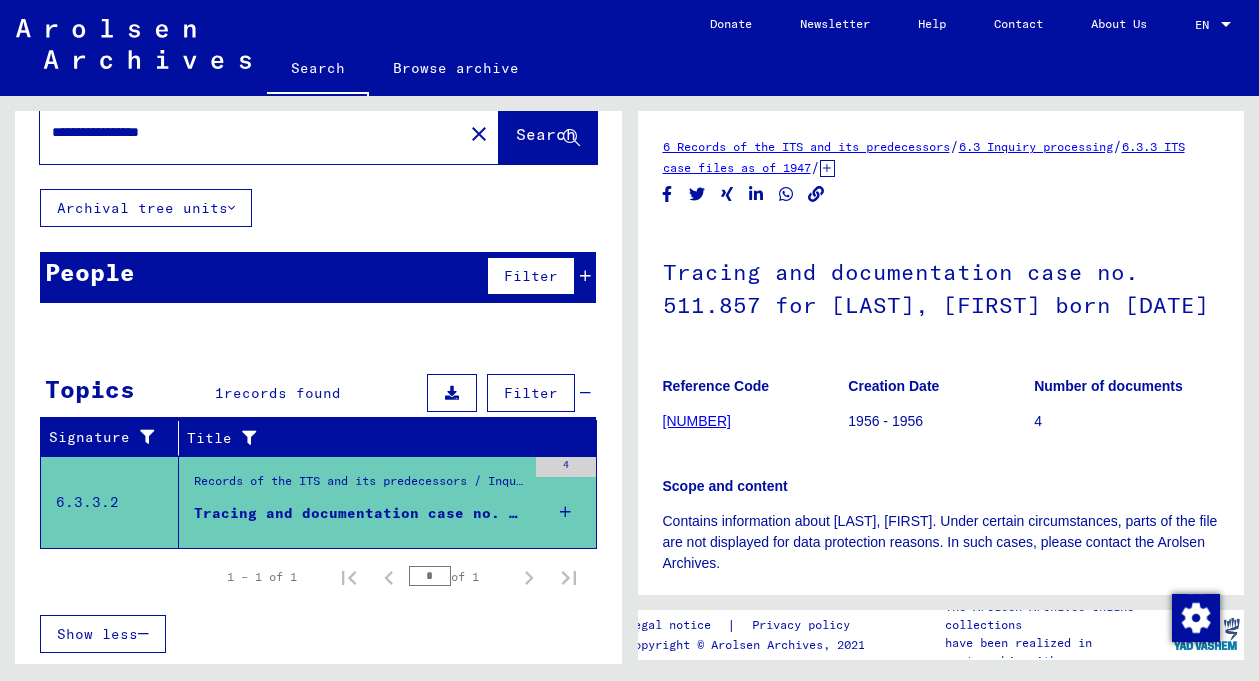 scroll, scrollTop: 0, scrollLeft: 0, axis: both 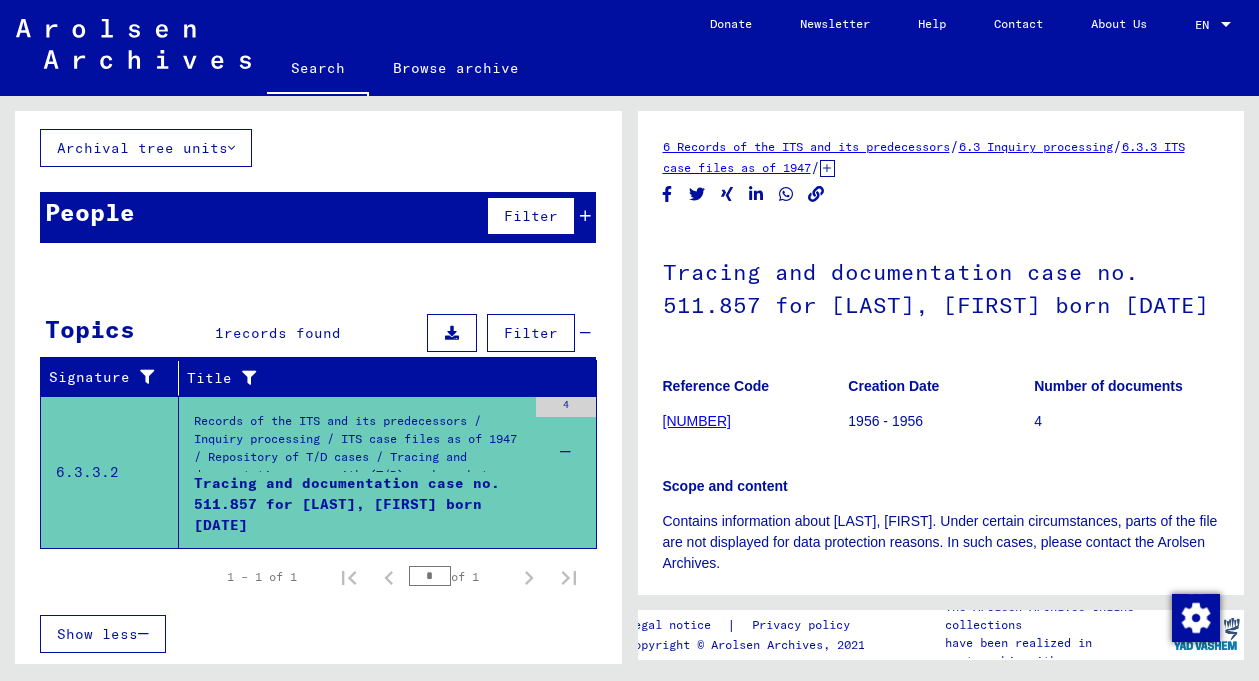 click on "6 Records of the ITS and its predecessors" 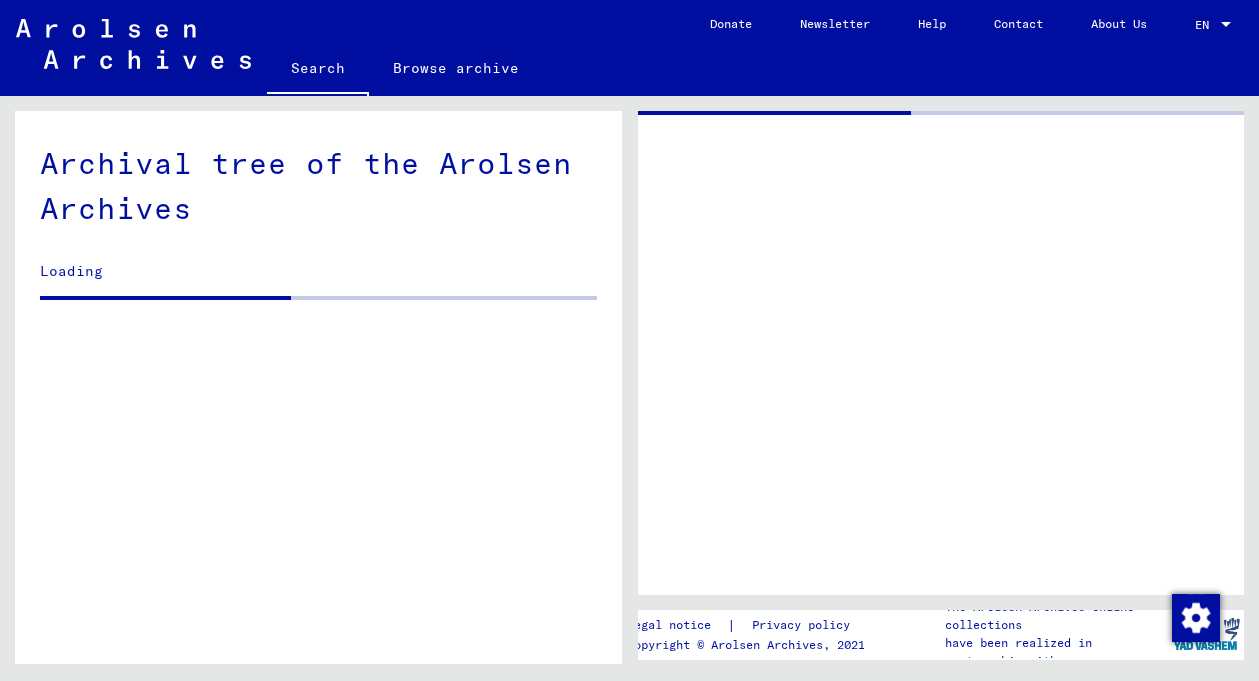 scroll, scrollTop: 258, scrollLeft: 0, axis: vertical 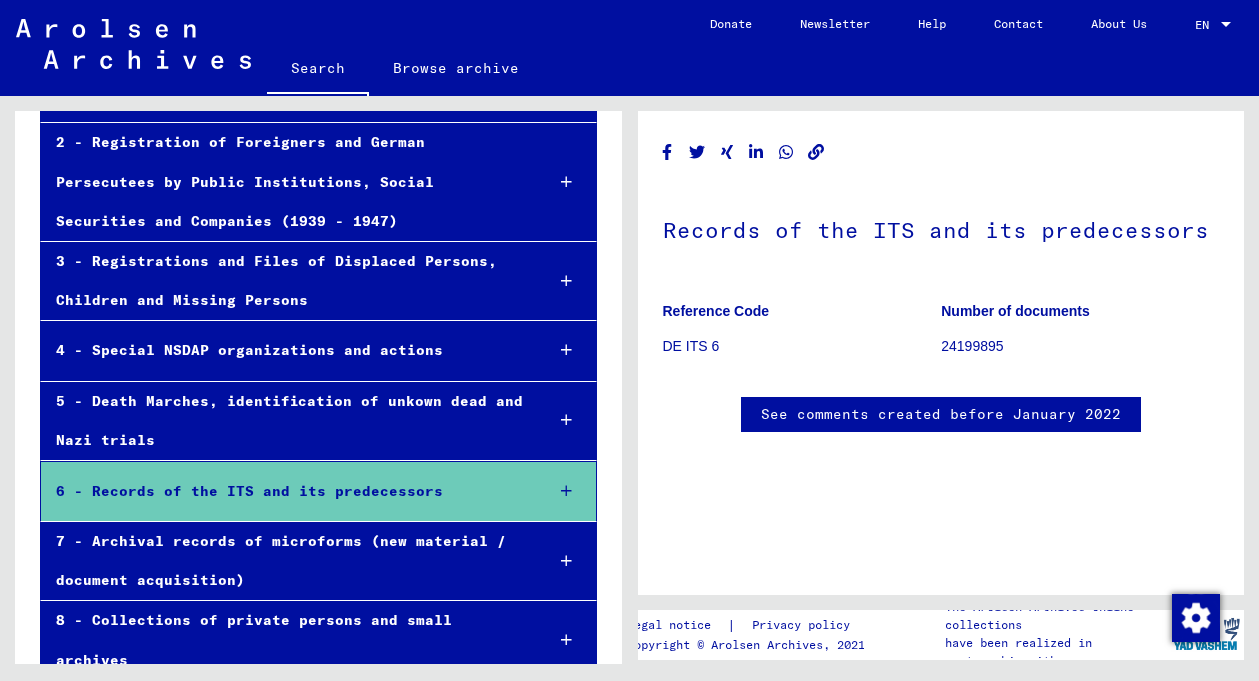 click on "3 - Registrations and Files of Displaced Persons, Children and Missing Persons" at bounding box center (284, 281) 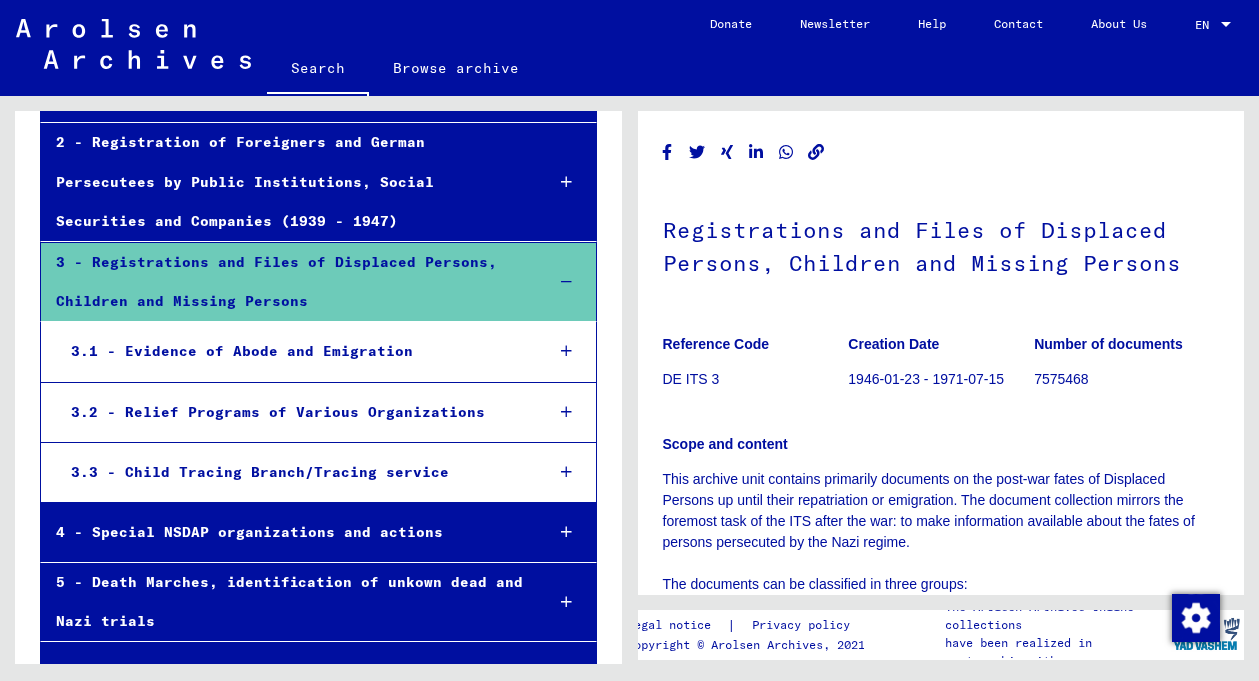 scroll, scrollTop: 0, scrollLeft: 0, axis: both 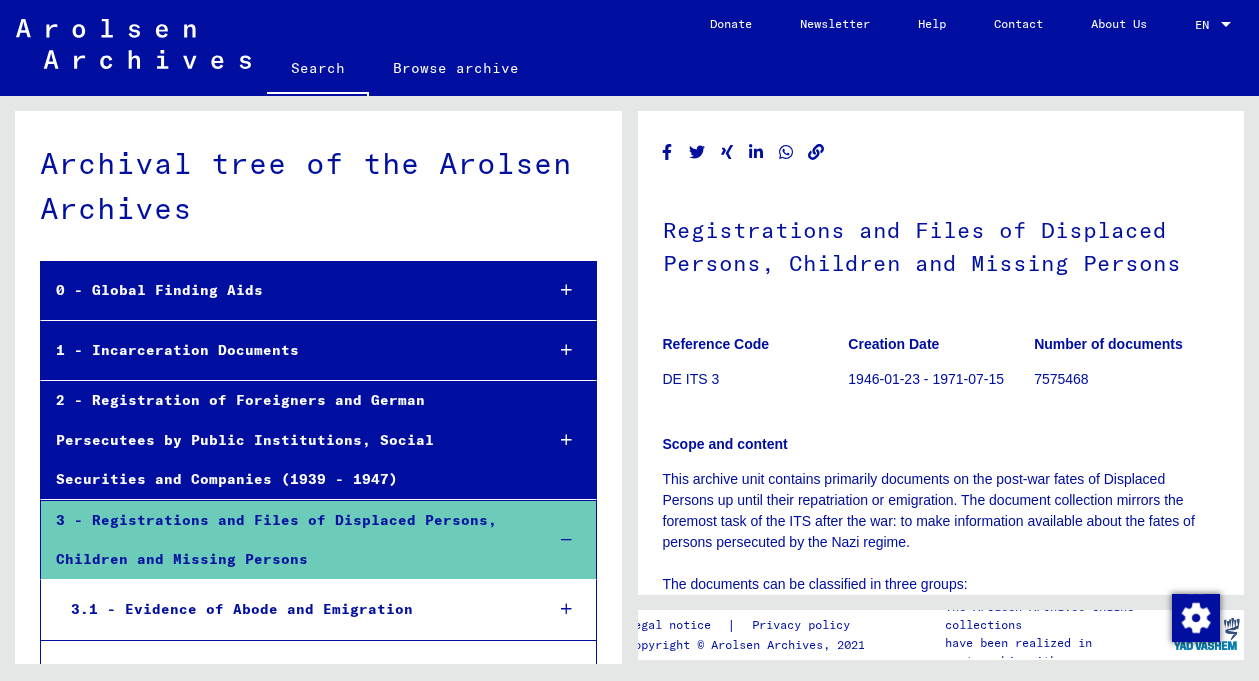 click on "0 - Global Finding Aids" at bounding box center [284, 290] 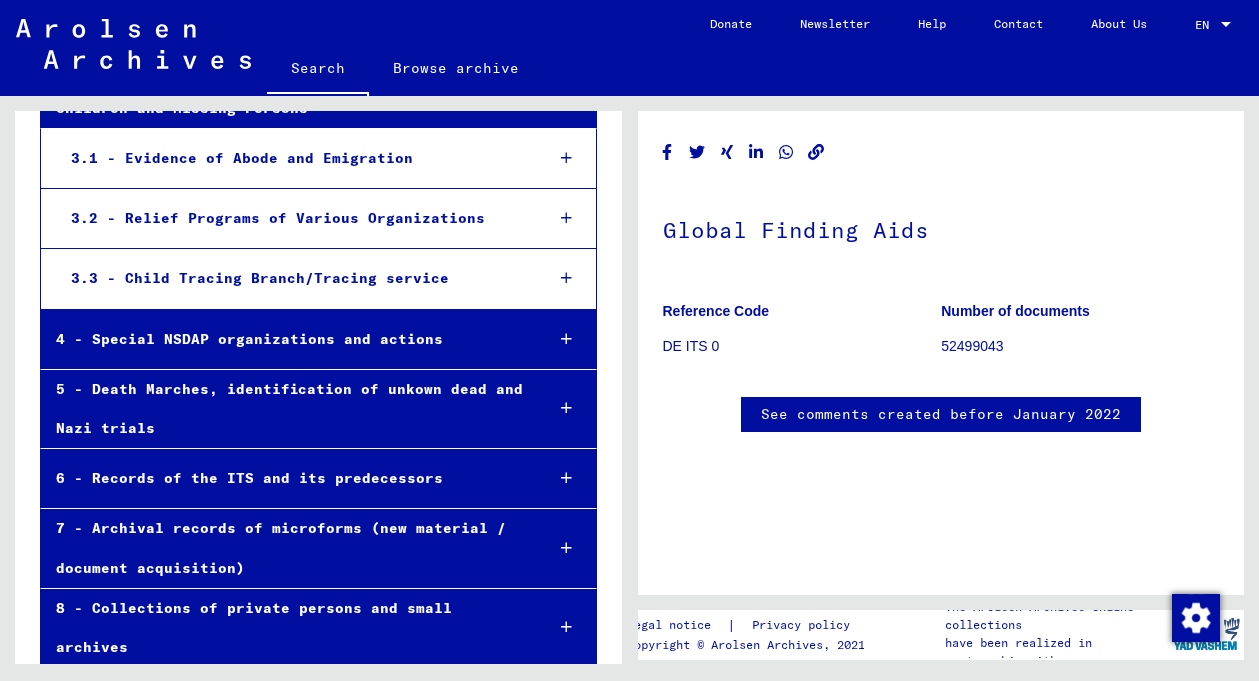 scroll, scrollTop: 675, scrollLeft: 0, axis: vertical 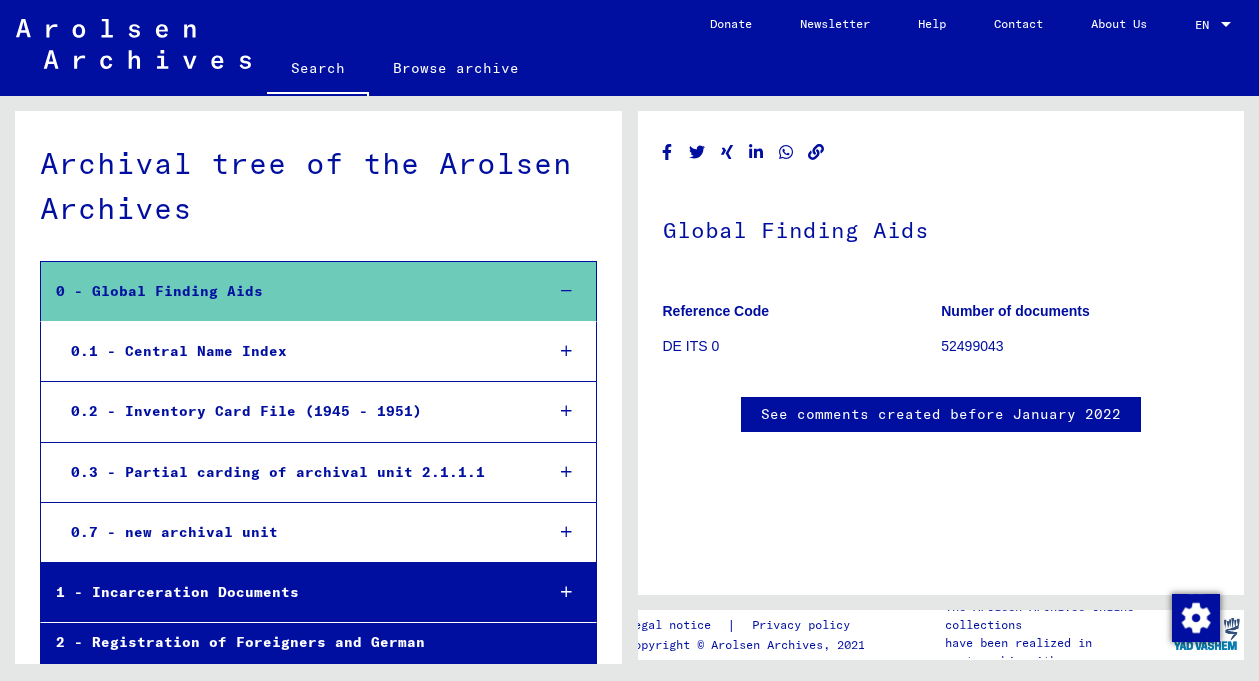 click on "Browse archive" 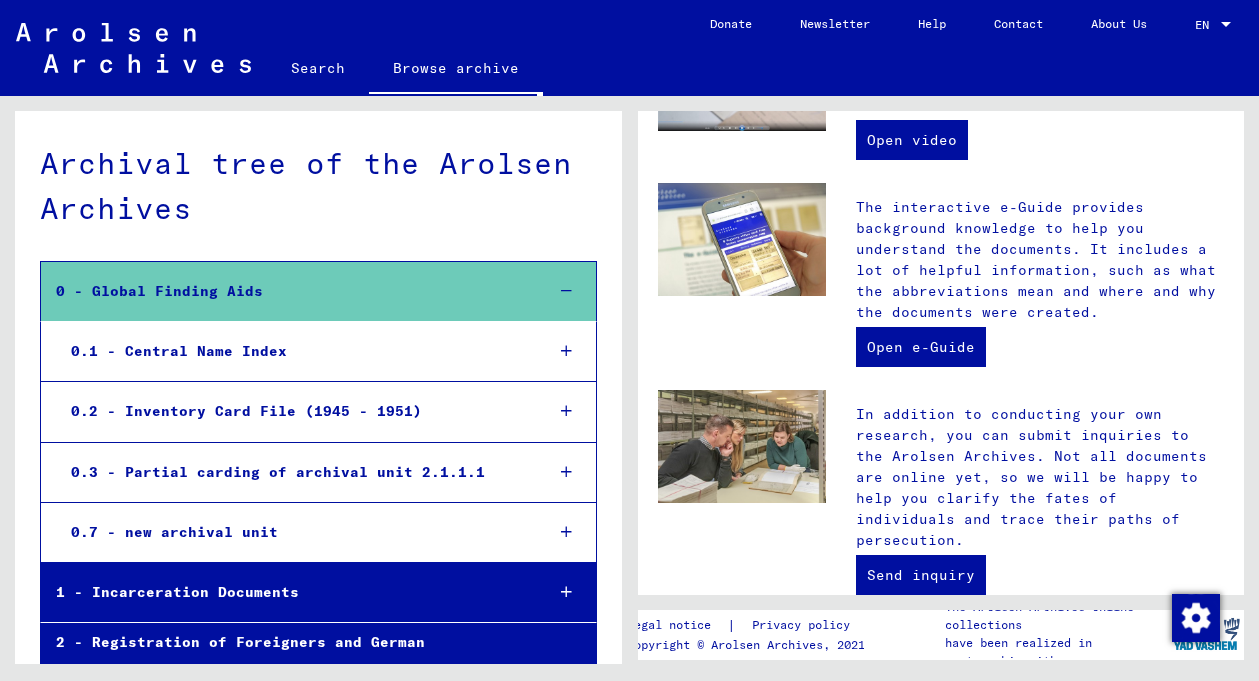 scroll, scrollTop: 0, scrollLeft: 0, axis: both 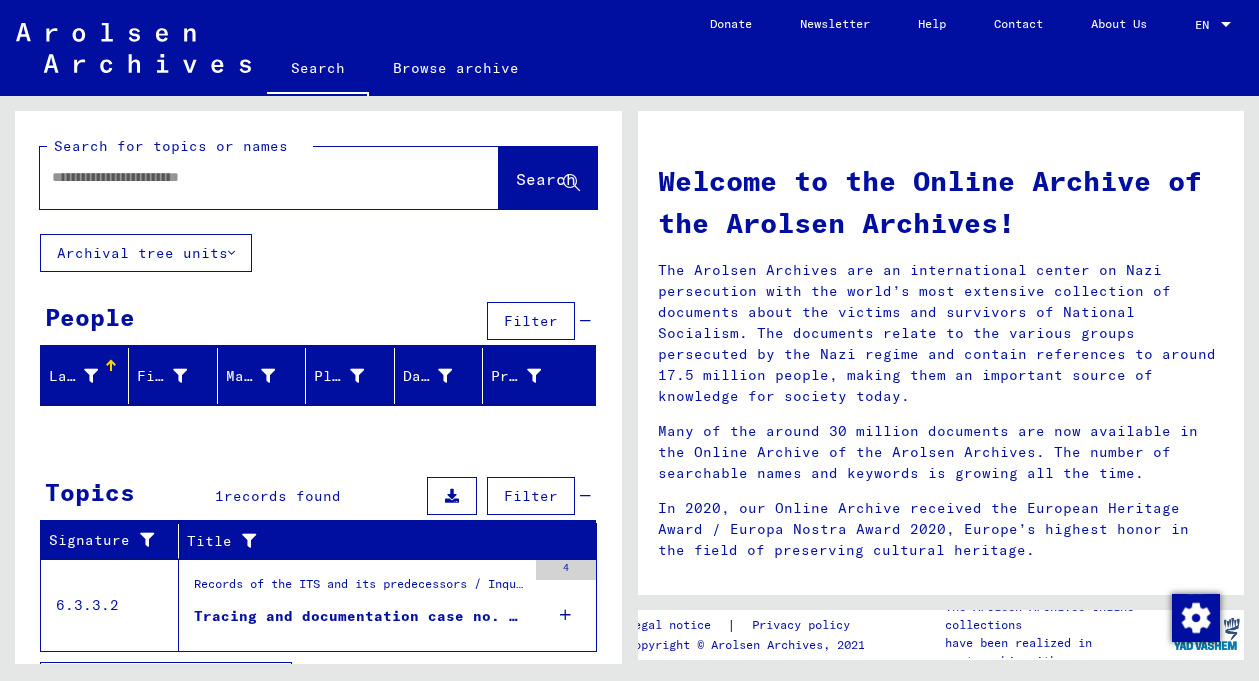 click at bounding box center [245, 177] 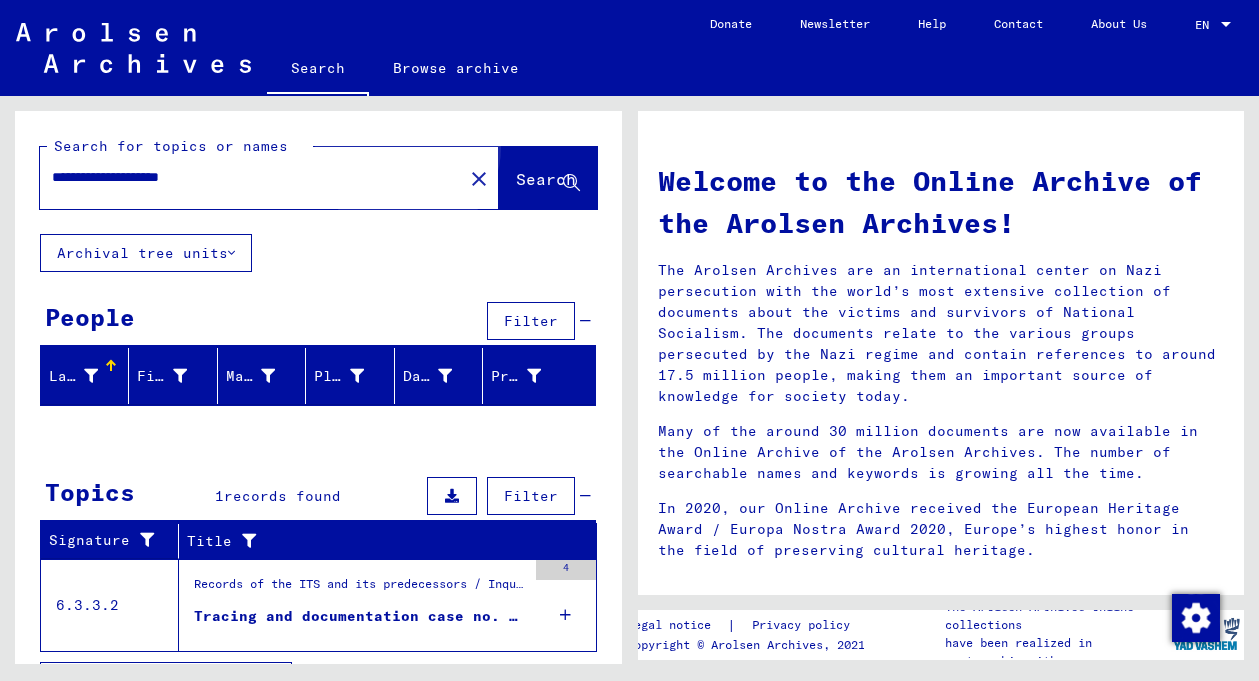 click on "Search" 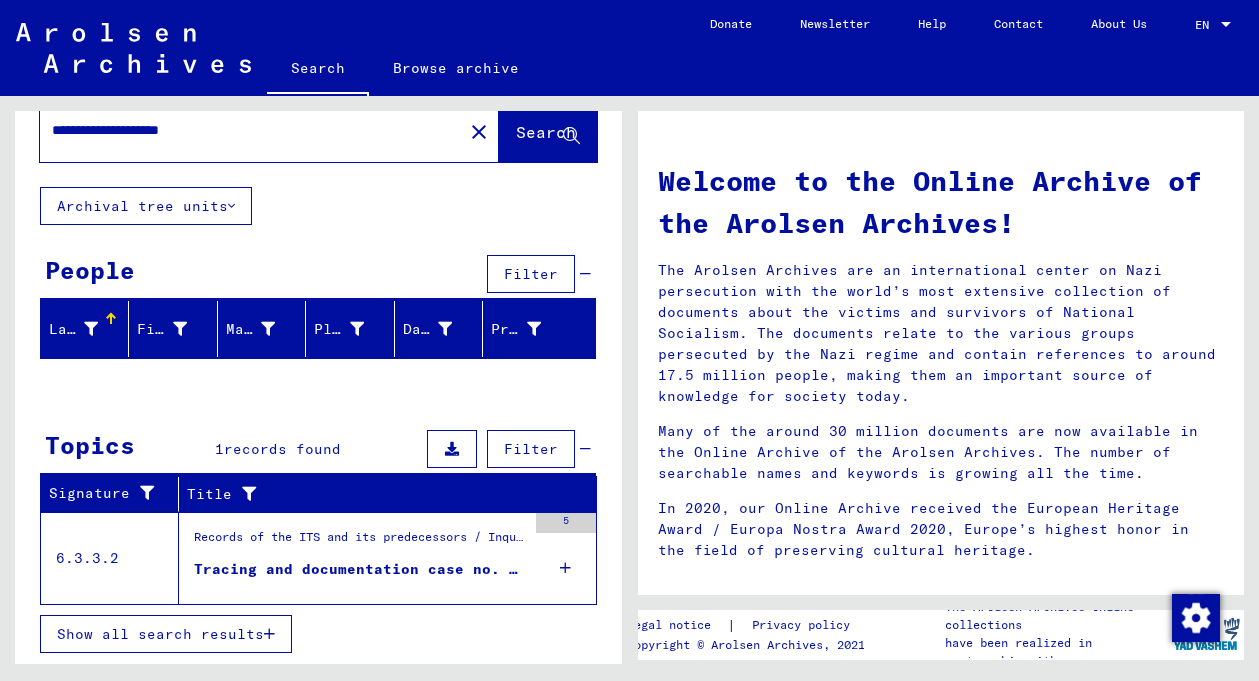 scroll, scrollTop: 47, scrollLeft: 0, axis: vertical 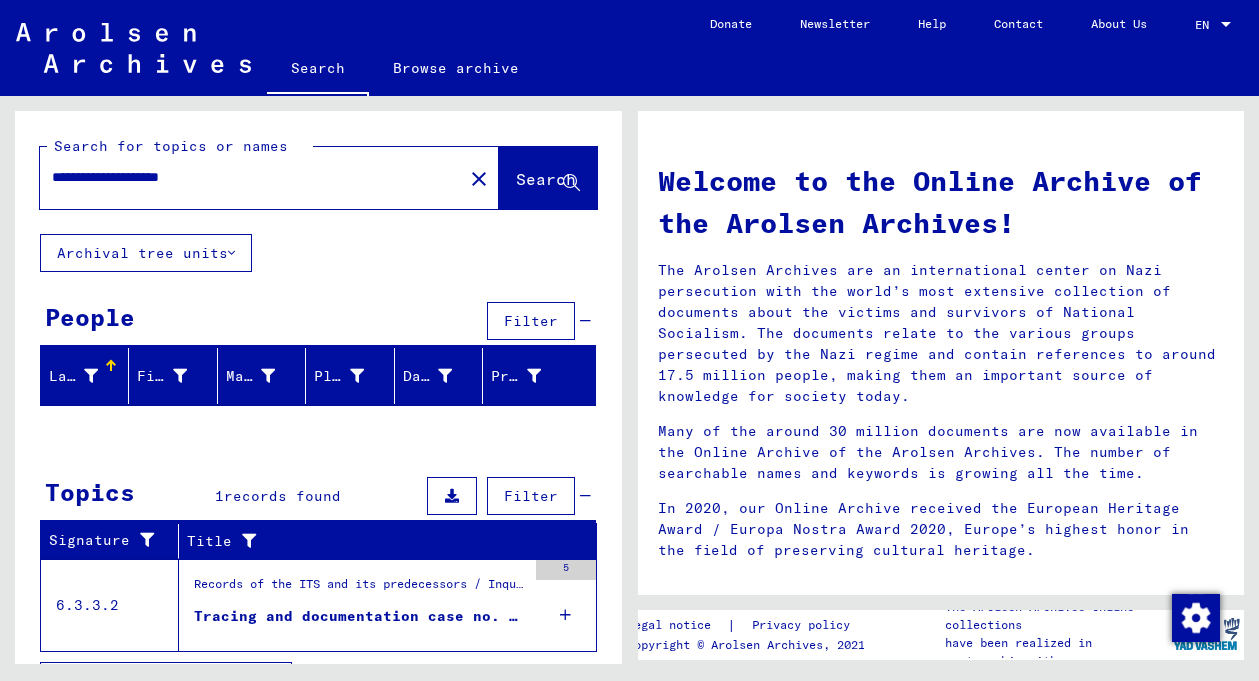 click on "**********" at bounding box center [245, 177] 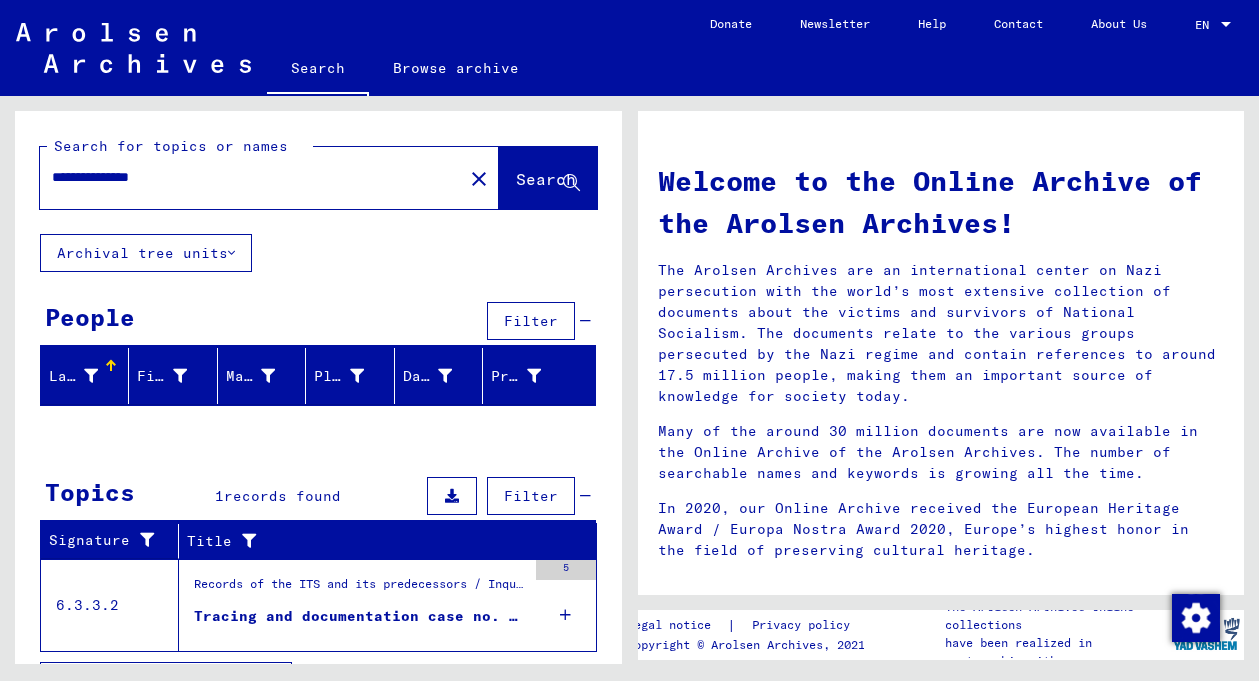click on "Search" 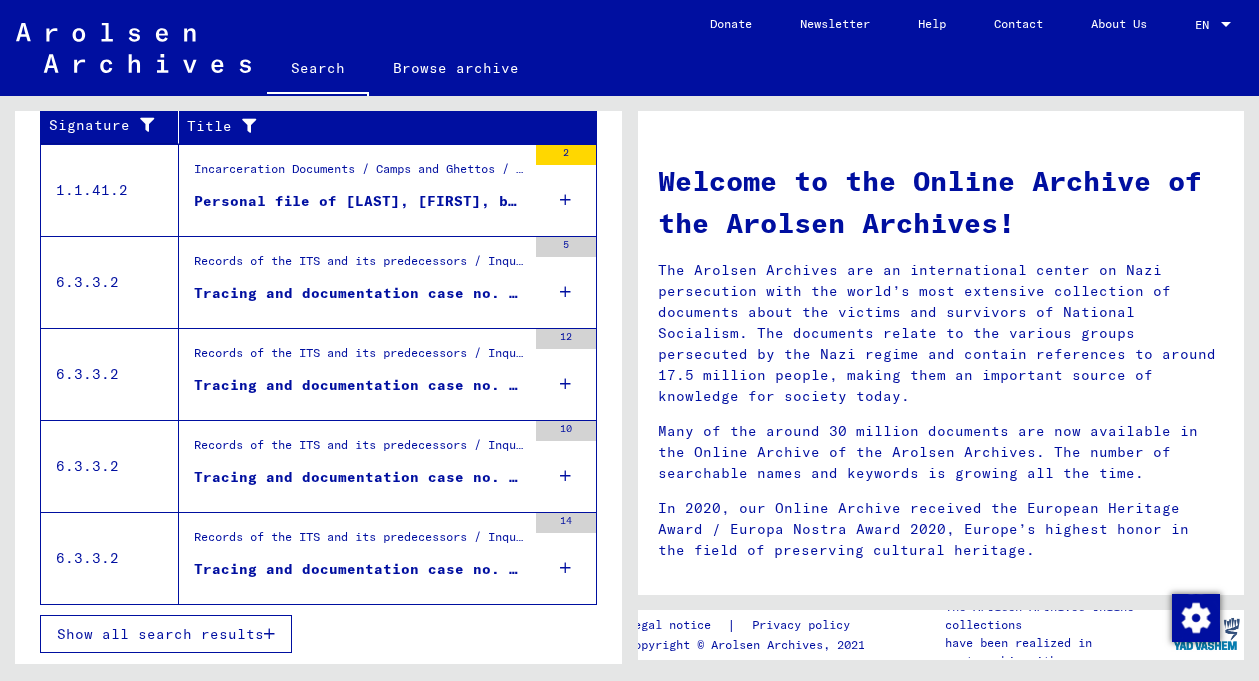 scroll, scrollTop: 718, scrollLeft: 0, axis: vertical 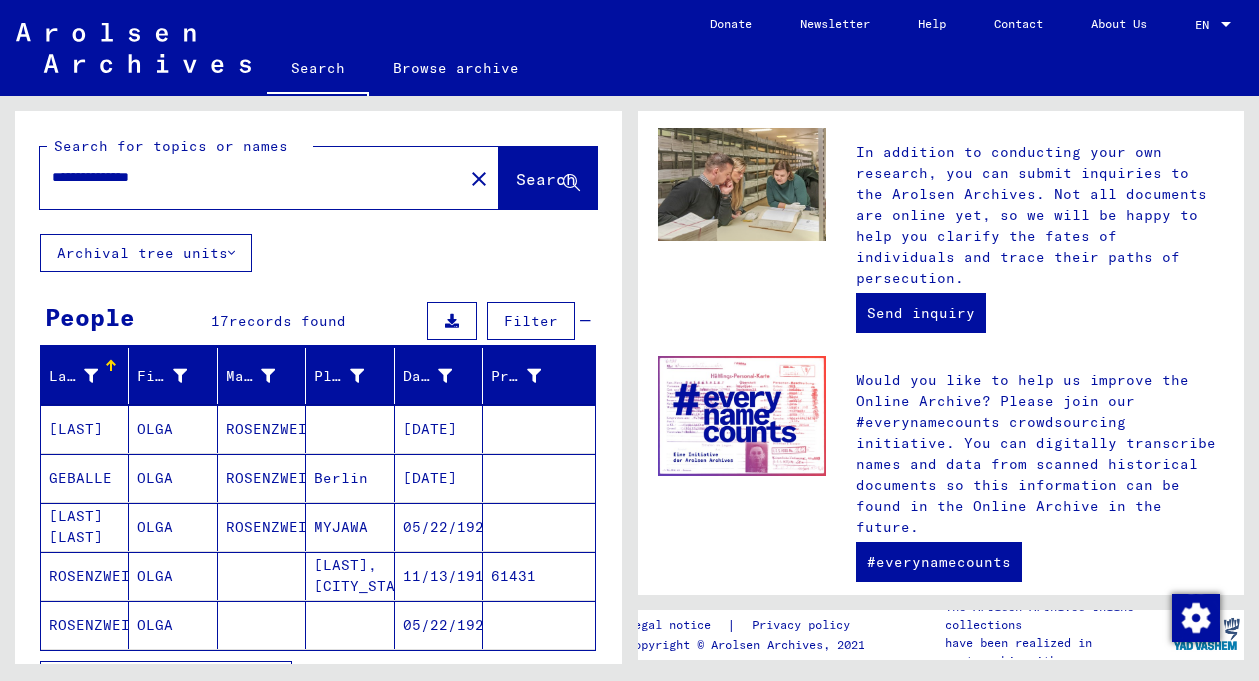 click on "Archival tree units" 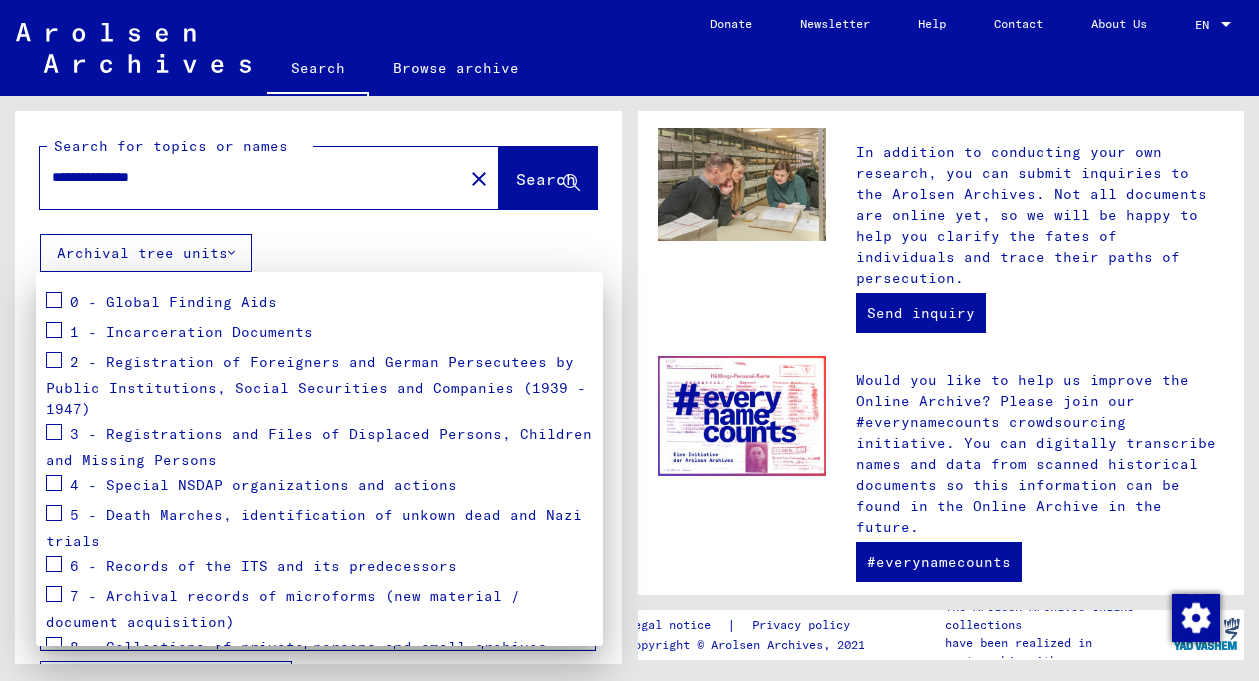 scroll, scrollTop: 275, scrollLeft: 0, axis: vertical 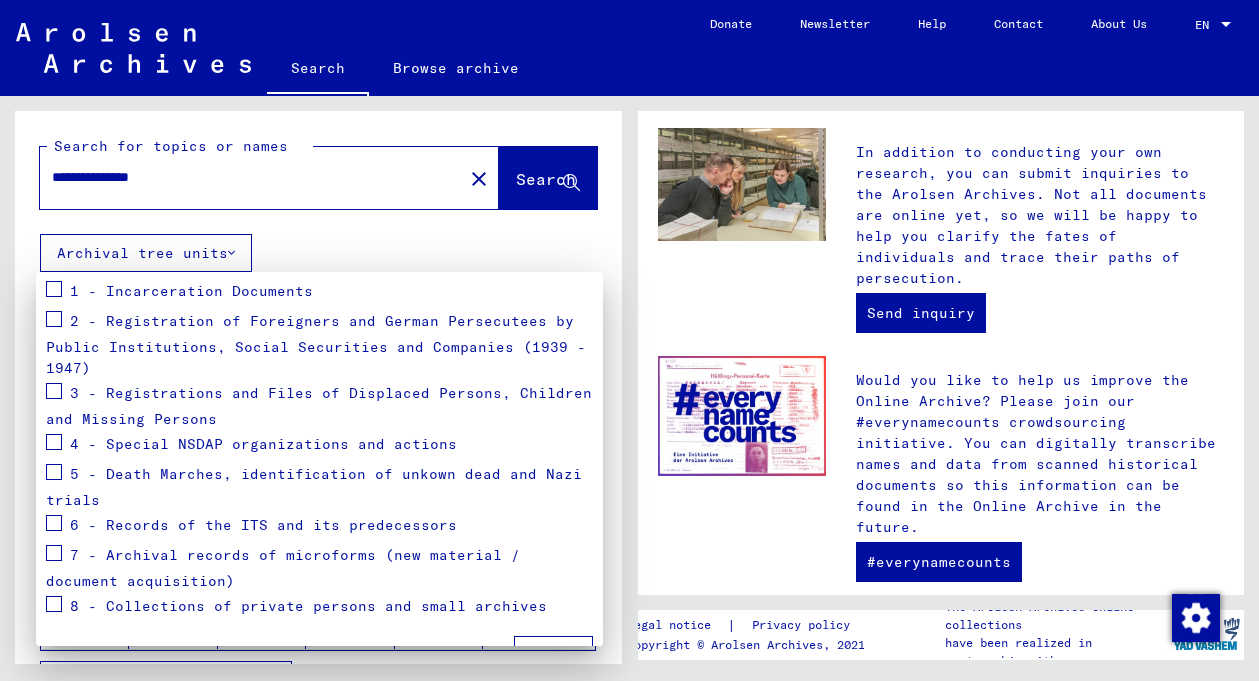 click at bounding box center (629, 340) 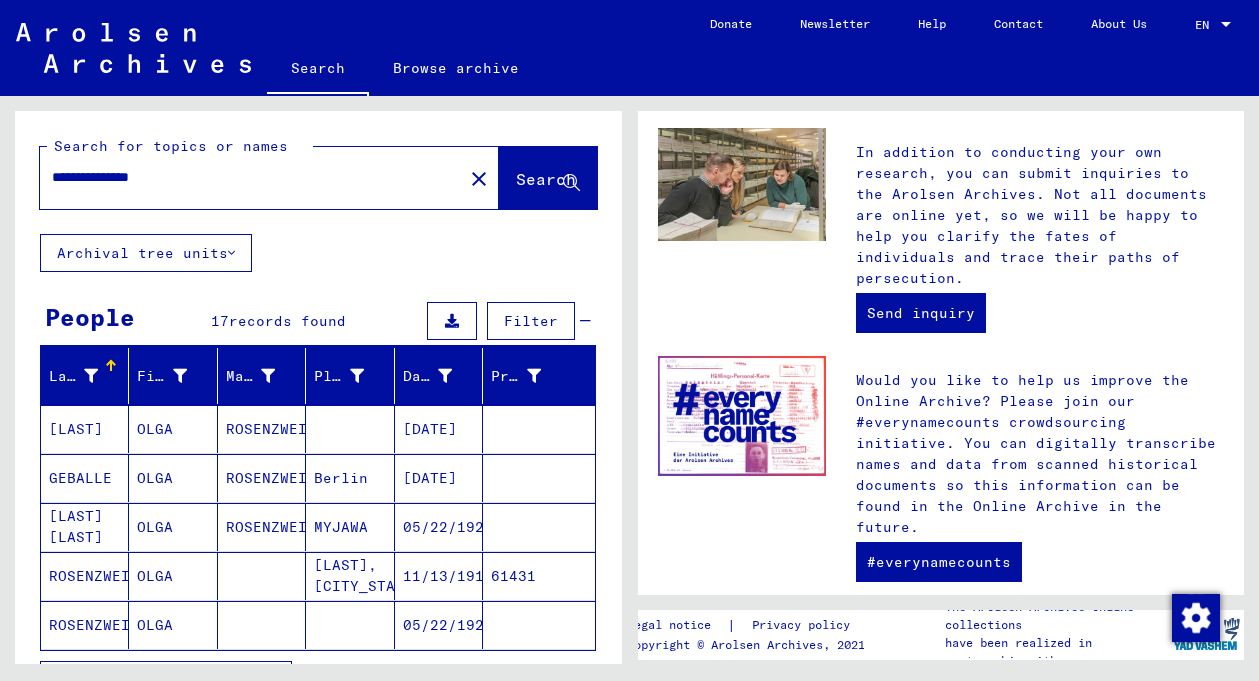 click on "**********" at bounding box center (245, 177) 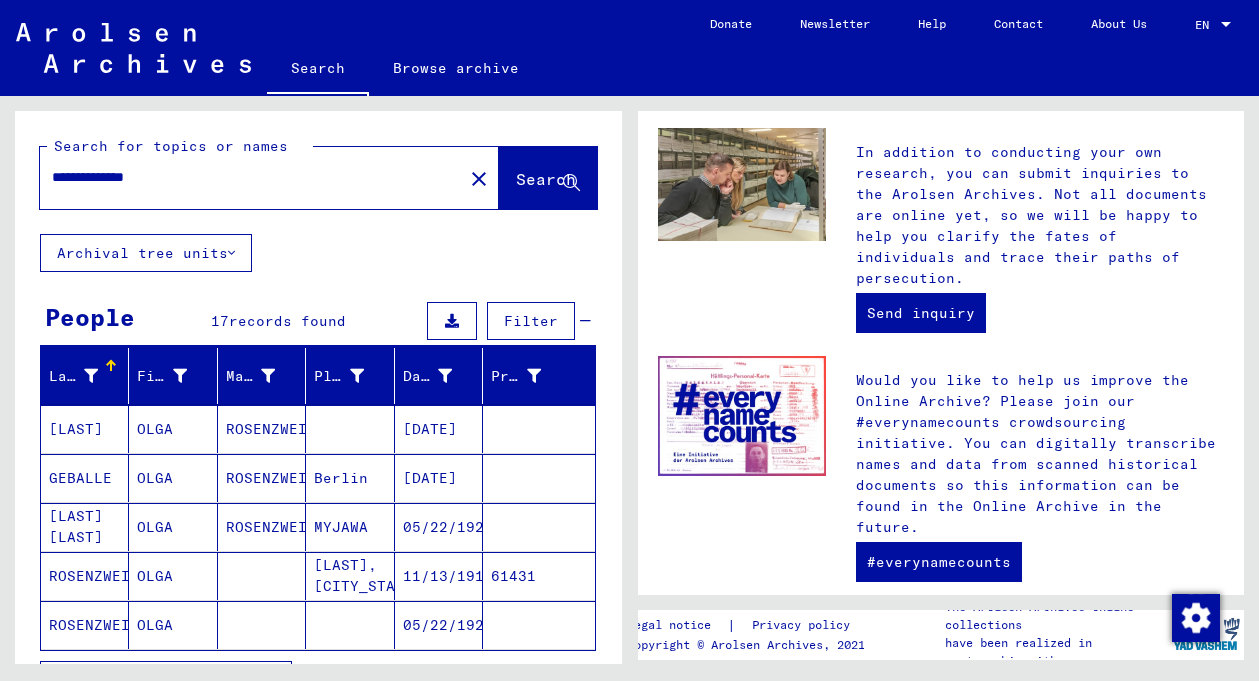 type on "**********" 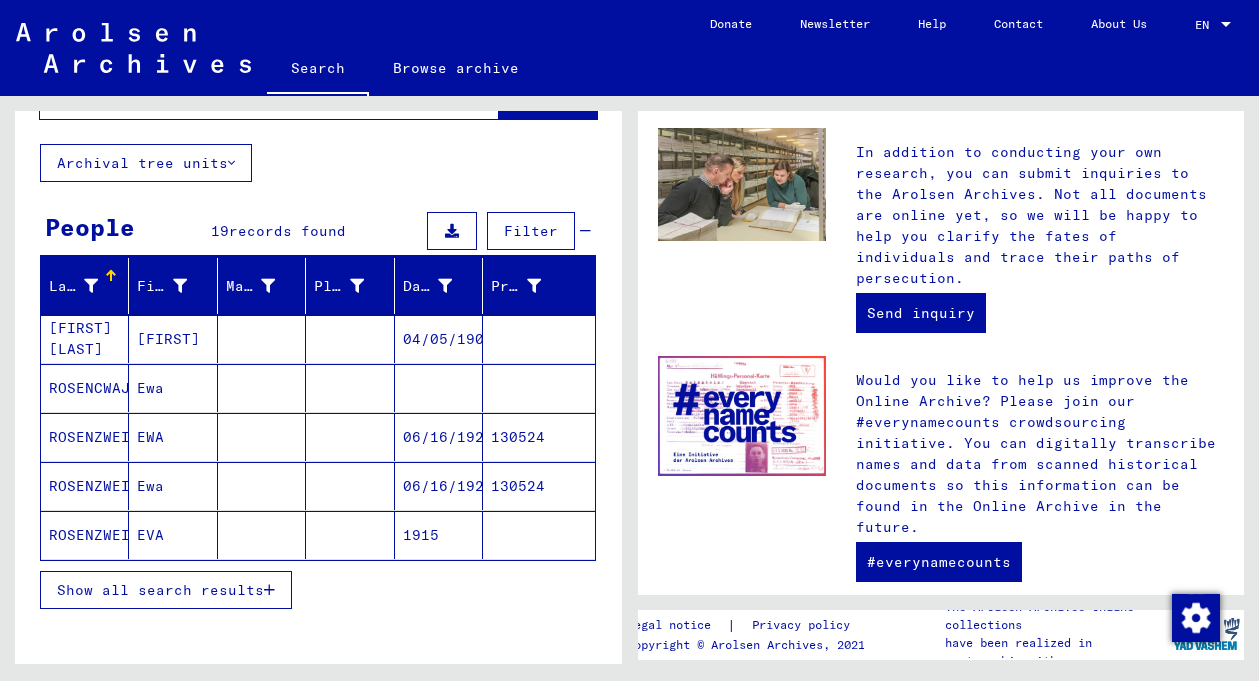 scroll, scrollTop: 120, scrollLeft: 0, axis: vertical 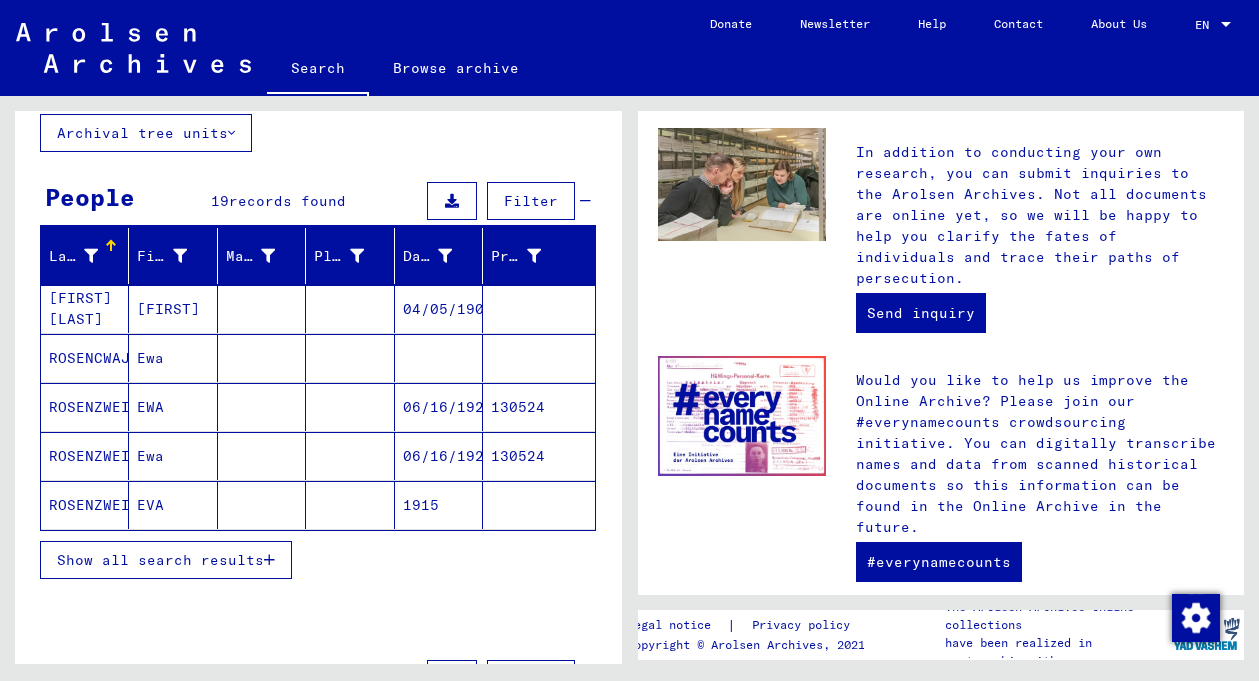 click on "Filter" at bounding box center (531, 201) 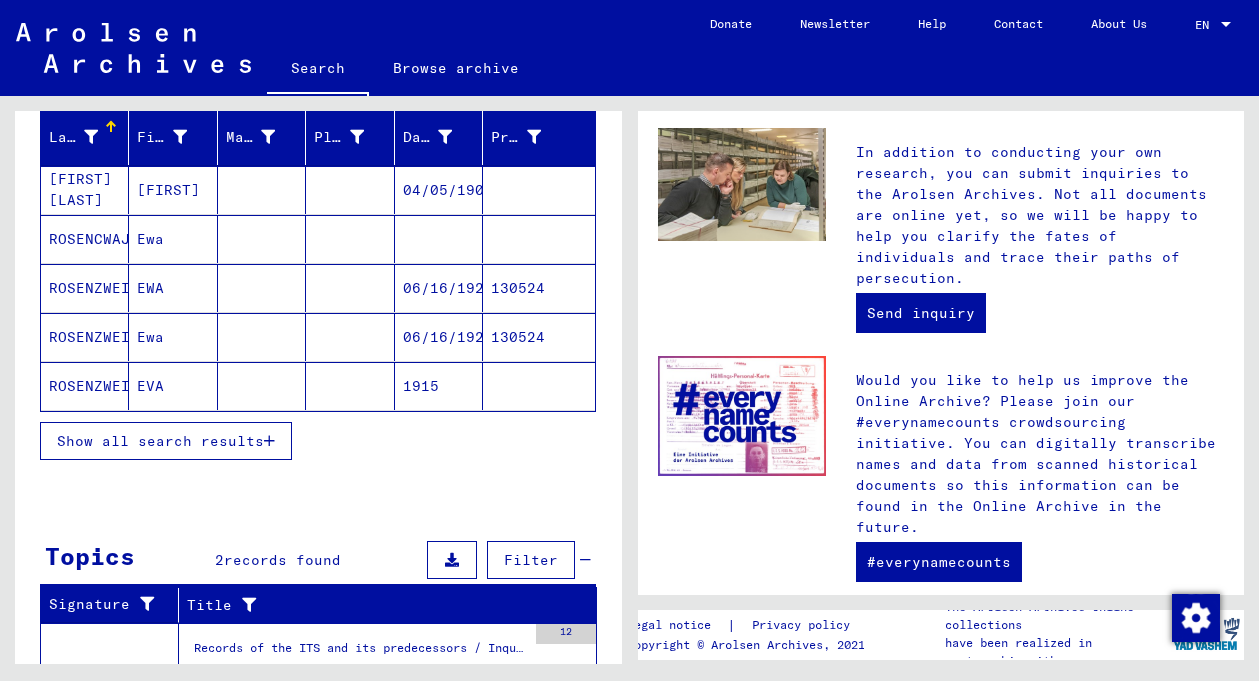 scroll, scrollTop: 359, scrollLeft: 0, axis: vertical 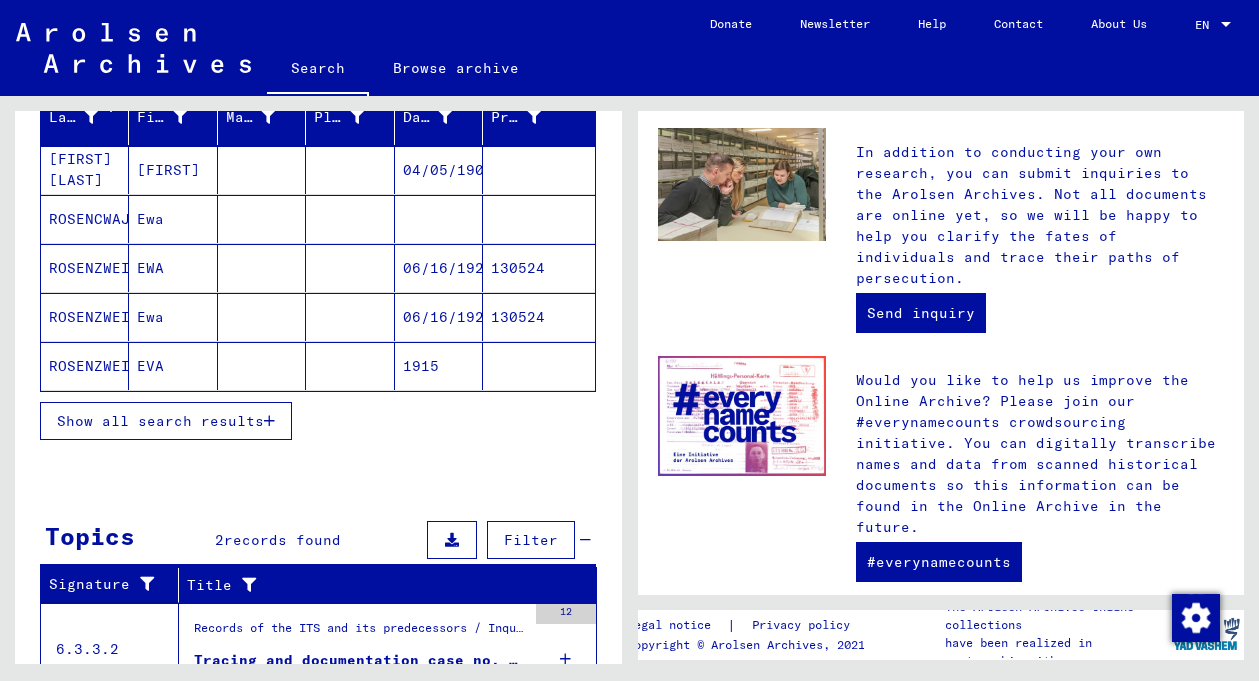 click on "Show all search results" at bounding box center [160, 421] 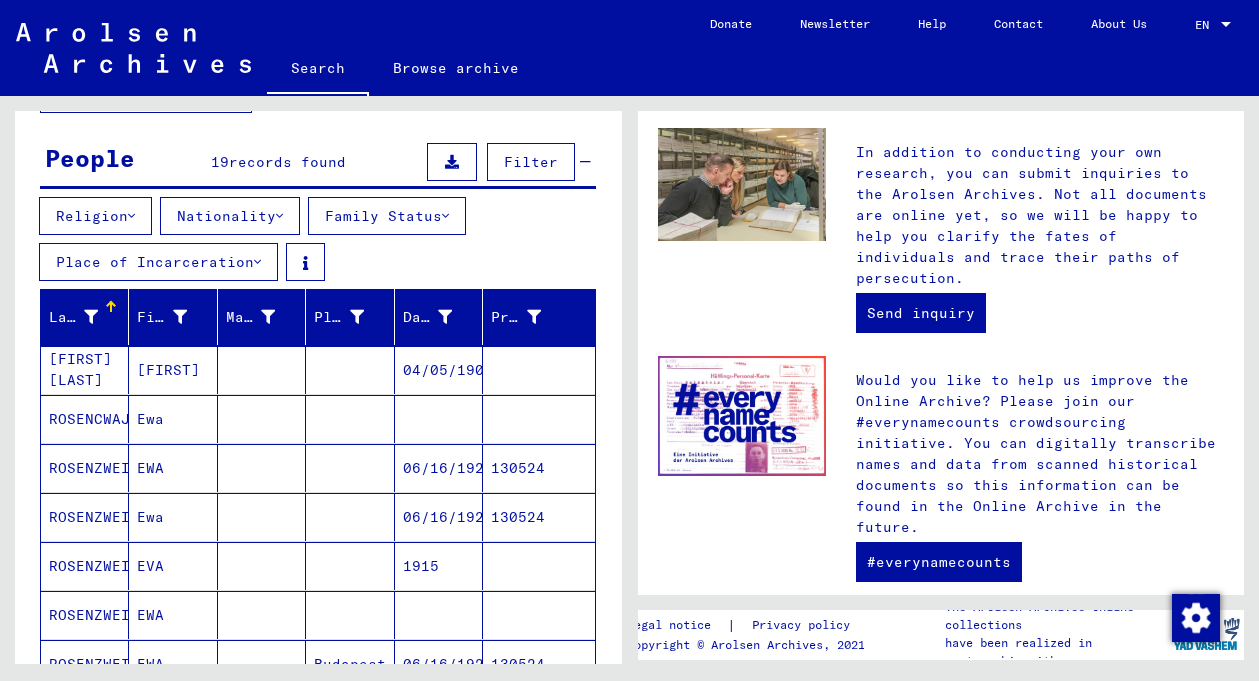 scroll, scrollTop: 143, scrollLeft: 0, axis: vertical 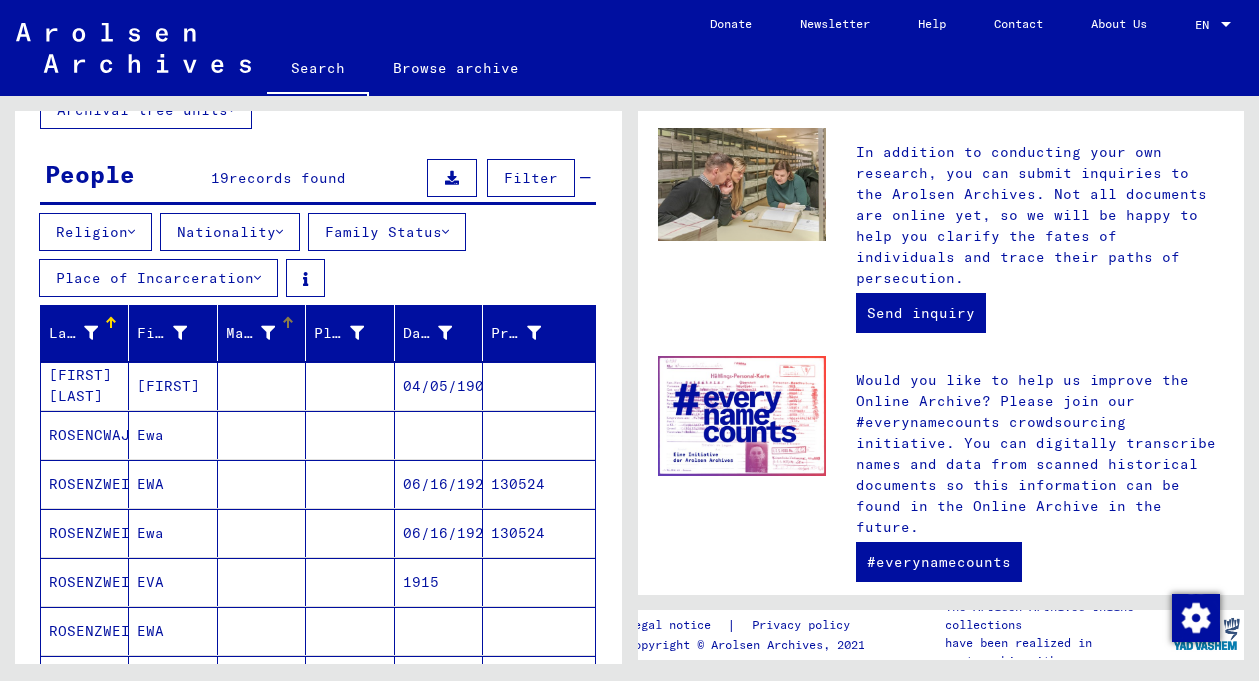 click at bounding box center [268, 333] 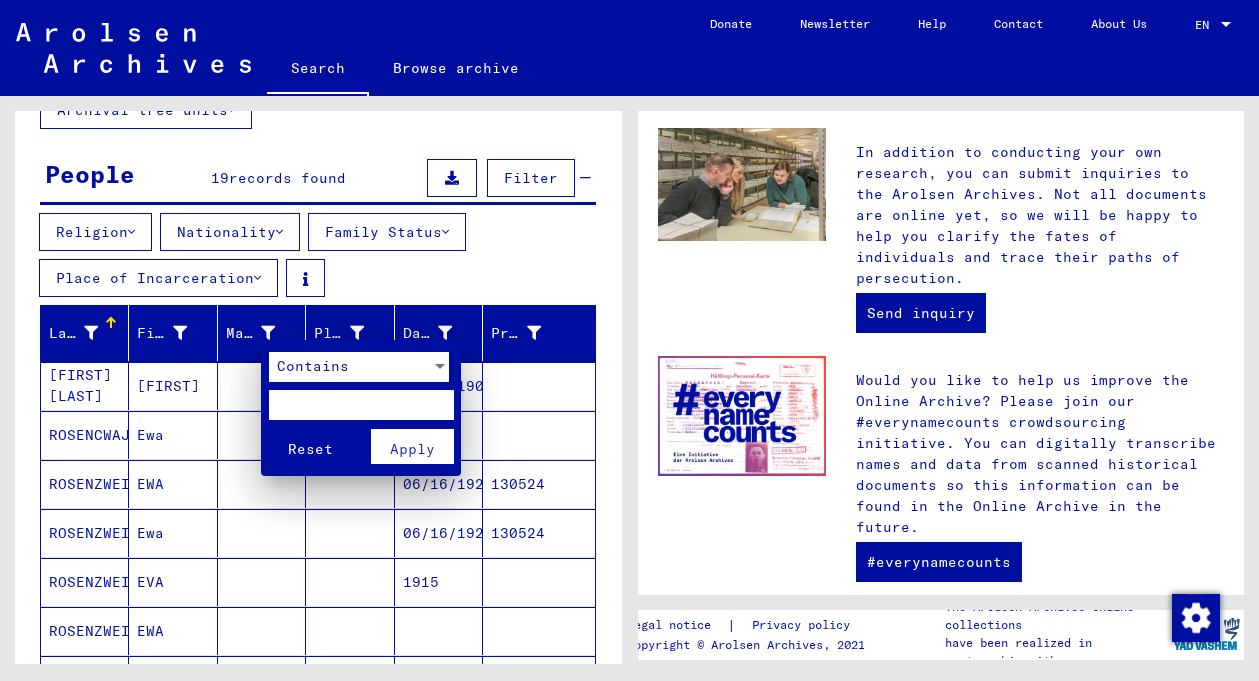 click at bounding box center (361, 405) 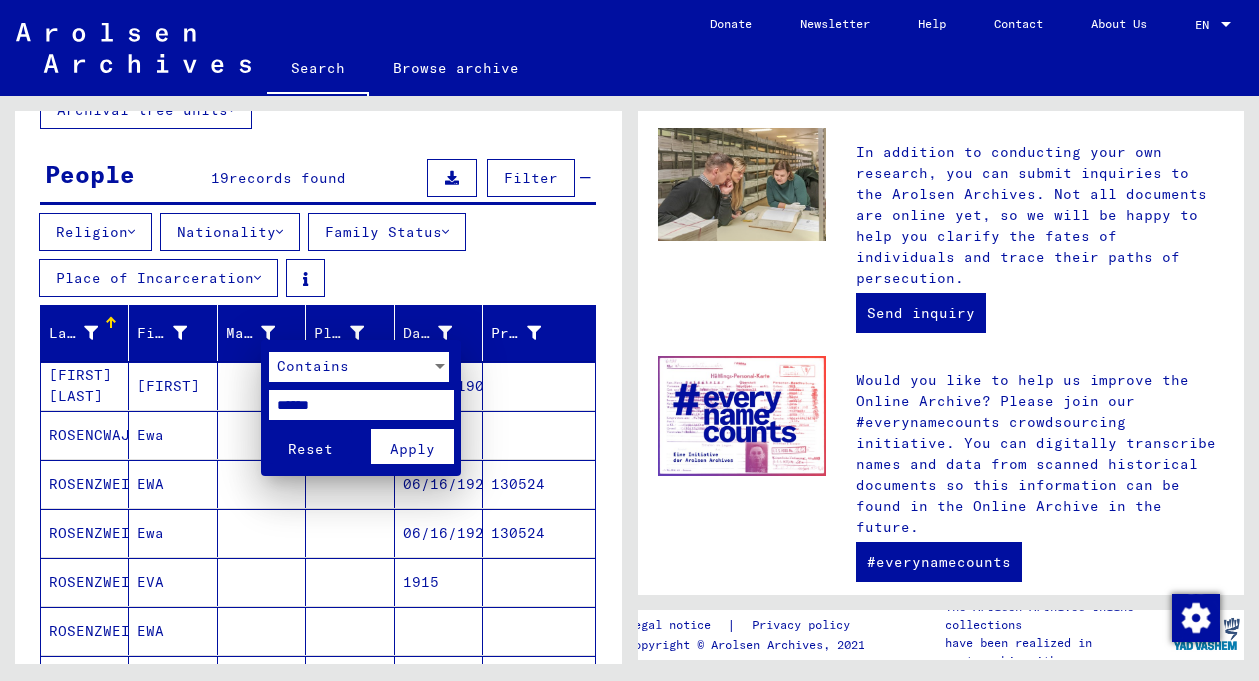 type on "******" 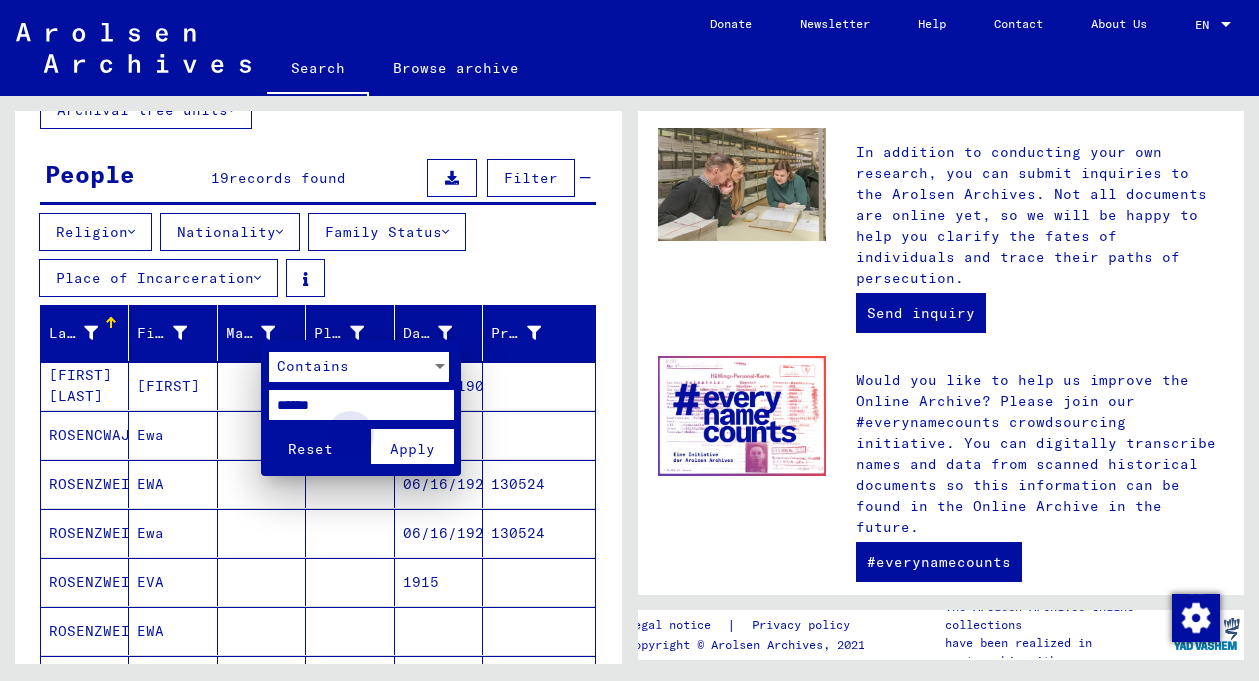 click on "Apply" at bounding box center (412, 449) 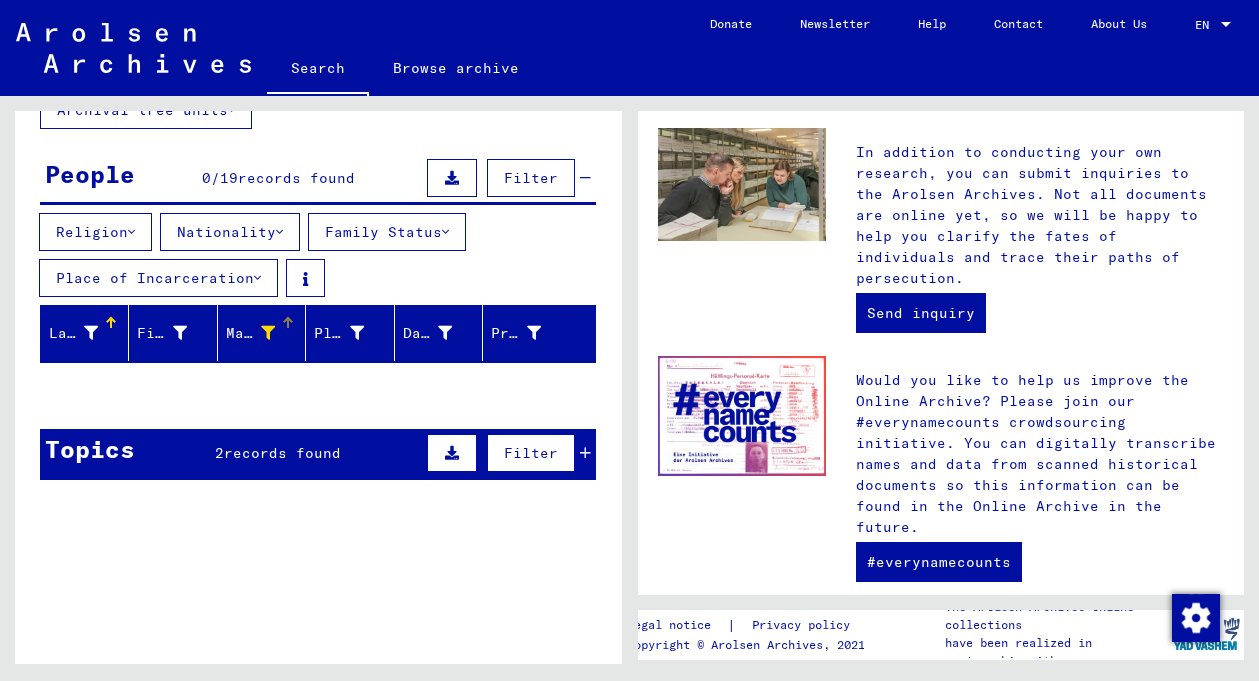 click on "Filter" at bounding box center [531, 453] 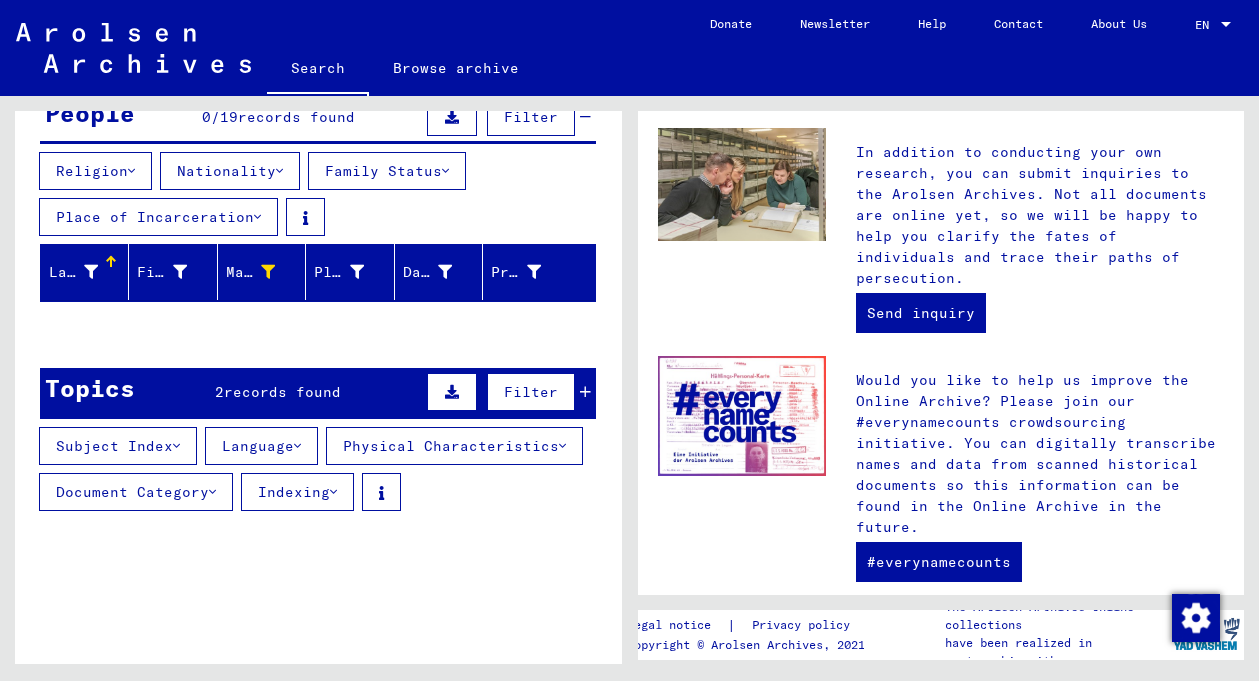 scroll, scrollTop: 206, scrollLeft: 0, axis: vertical 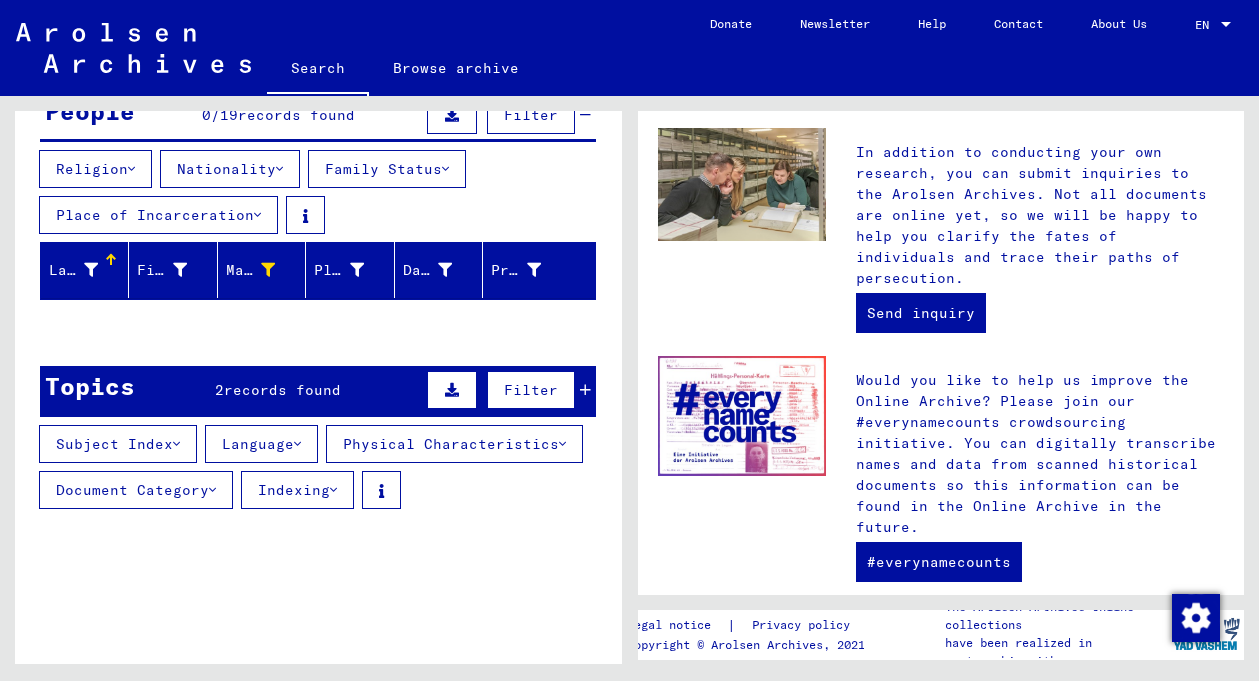 click at bounding box center [452, 390] 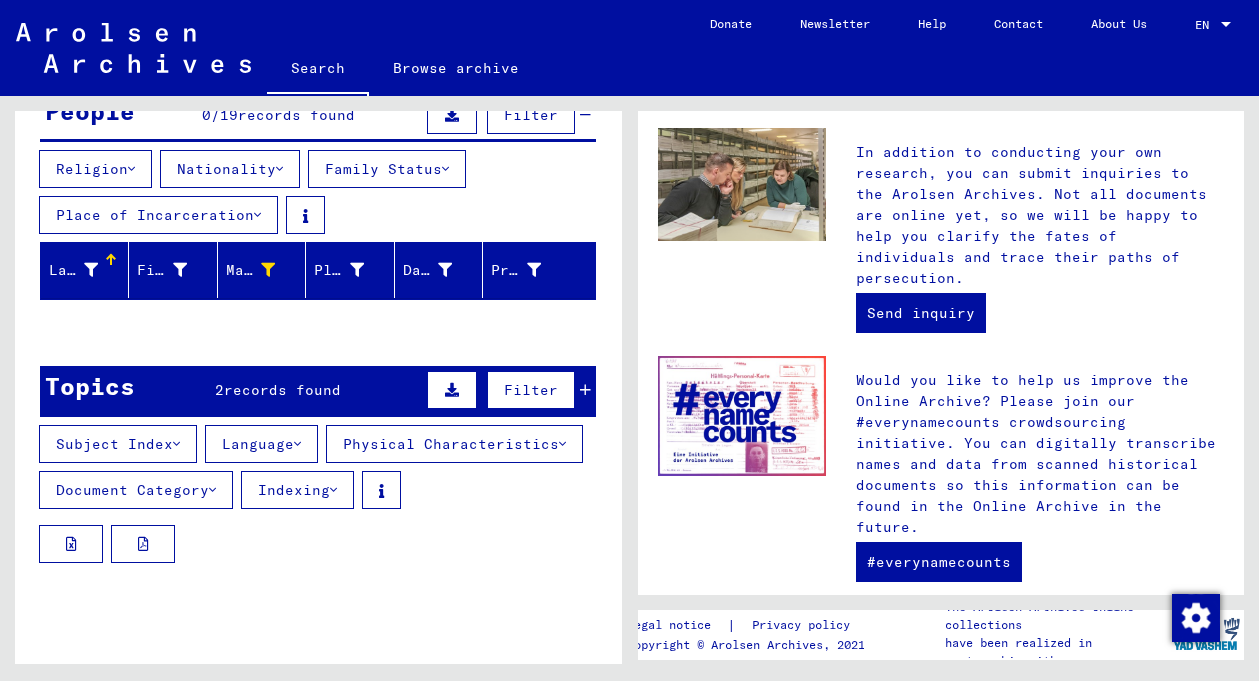 click on "Document Category" at bounding box center [136, 490] 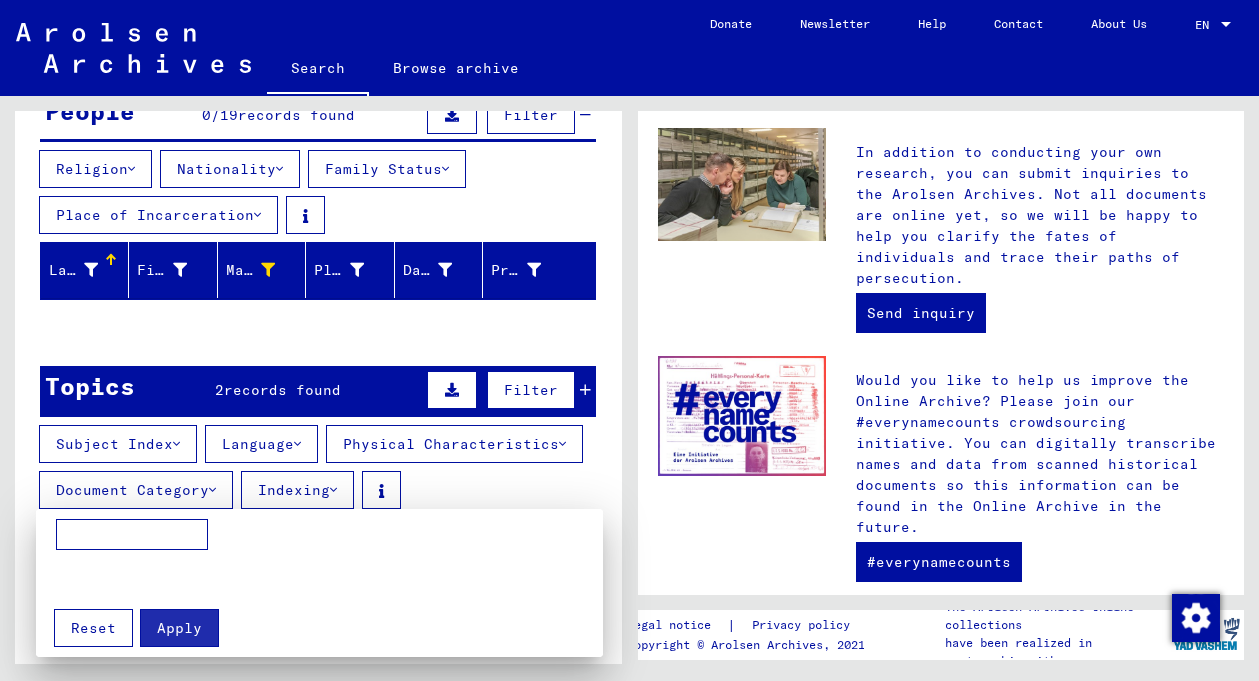 click at bounding box center (629, 340) 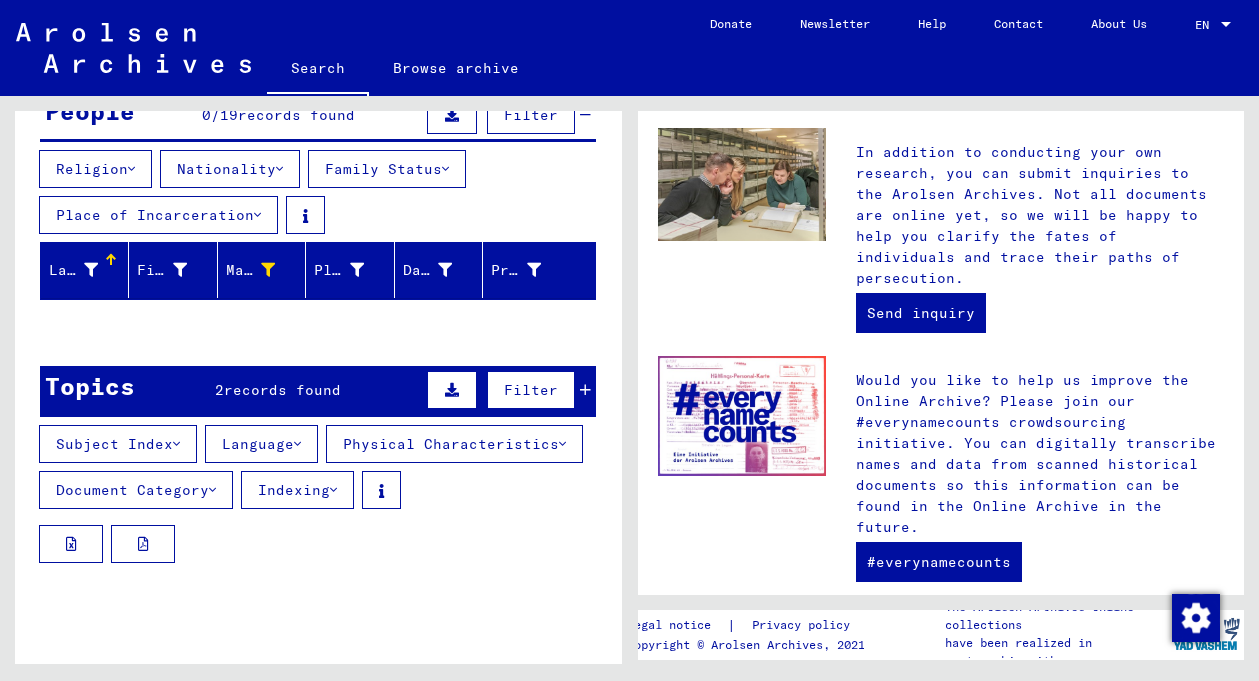 click at bounding box center (585, 390) 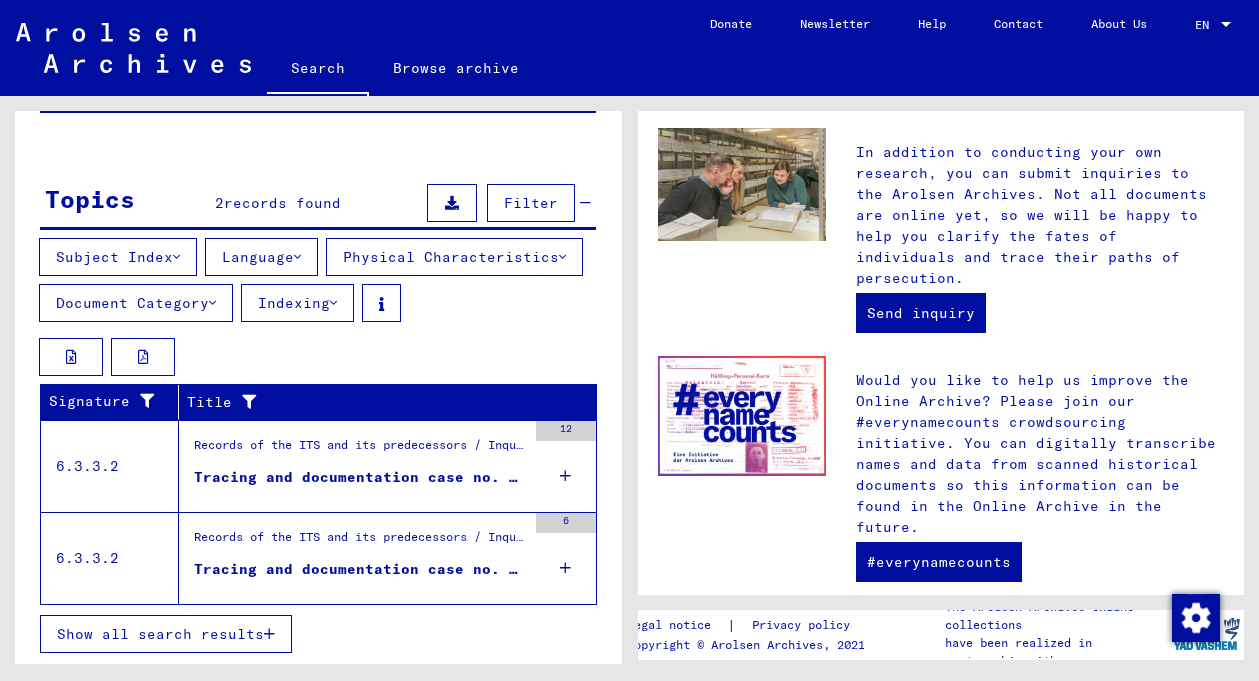 scroll, scrollTop: 452, scrollLeft: 0, axis: vertical 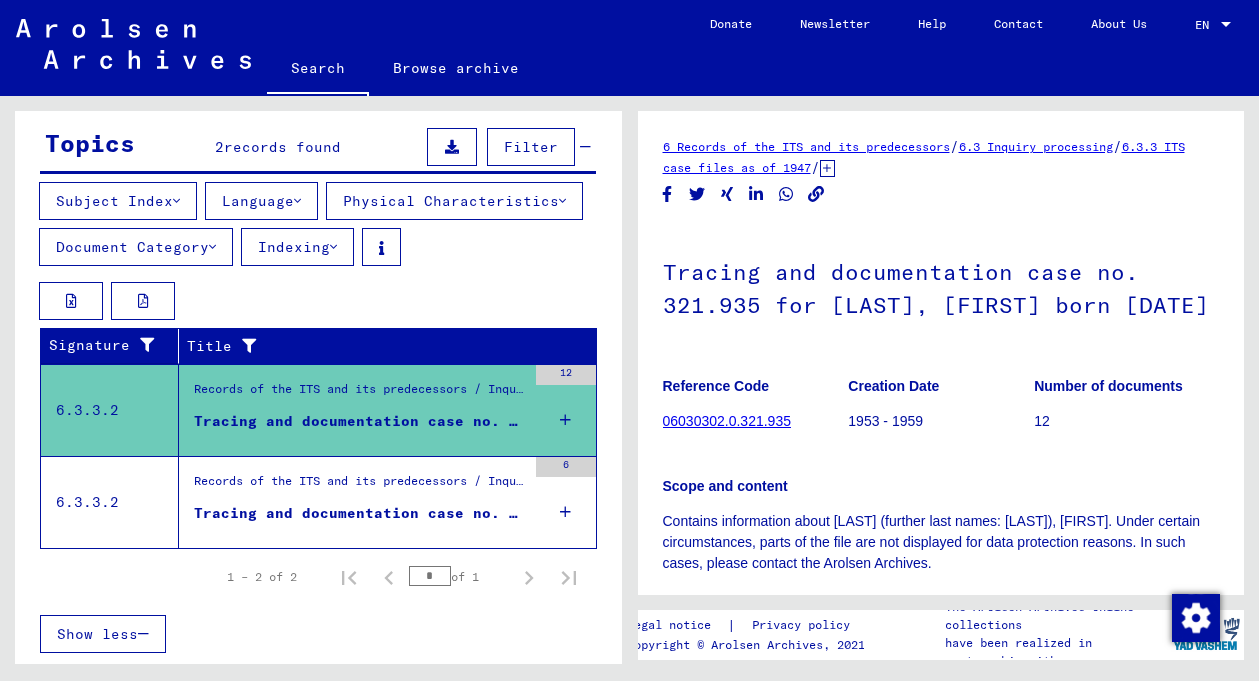 click on "Records of the ITS and its predecessors / Inquiry processing / ITS case files as of 1947 / Repository of T/D cases / Tracing and documentation cases with (T/D) numbers between 500.000 and 749.999 / Tracing and documentation cases with (T/D) numbers between 511.500 and 511.999" at bounding box center (360, 487) 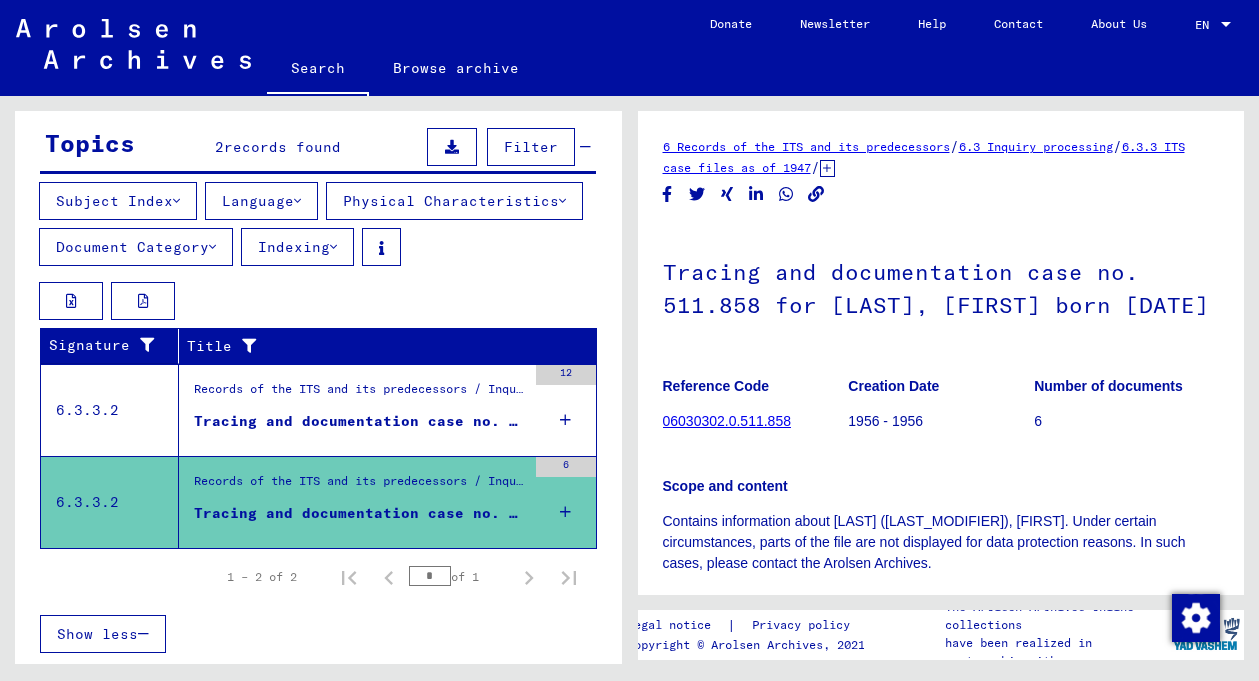 scroll, scrollTop: 0, scrollLeft: 0, axis: both 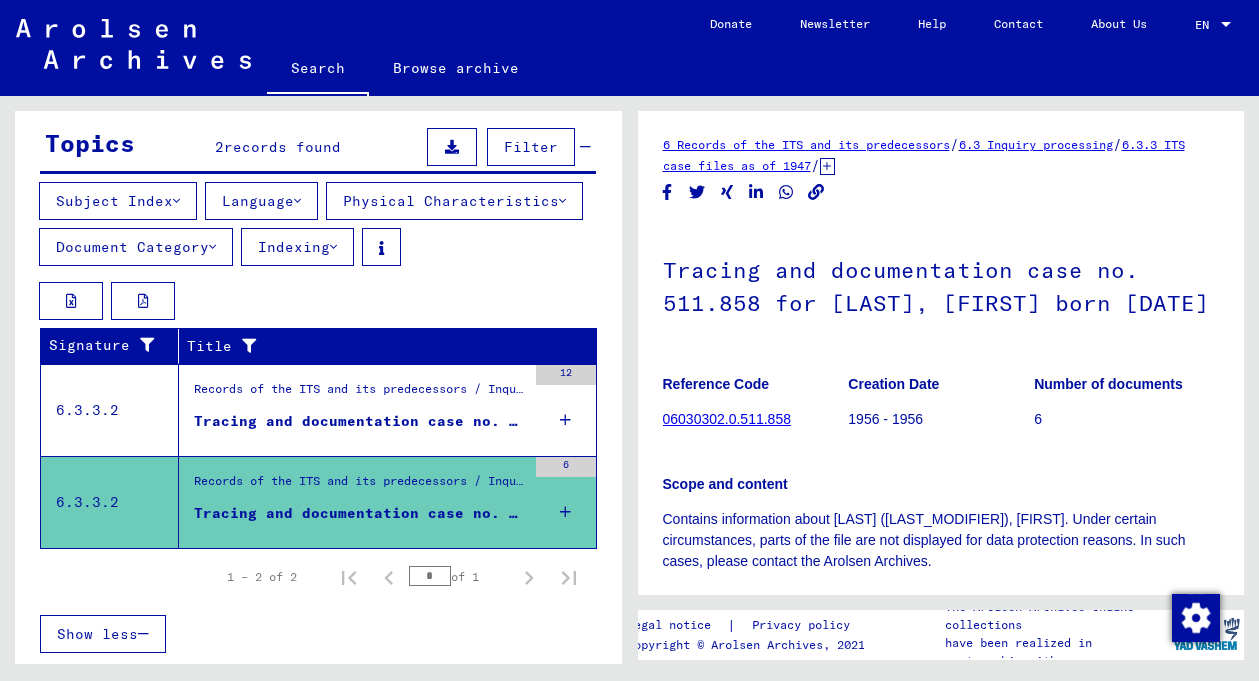 click on "06030302.0.511.858" 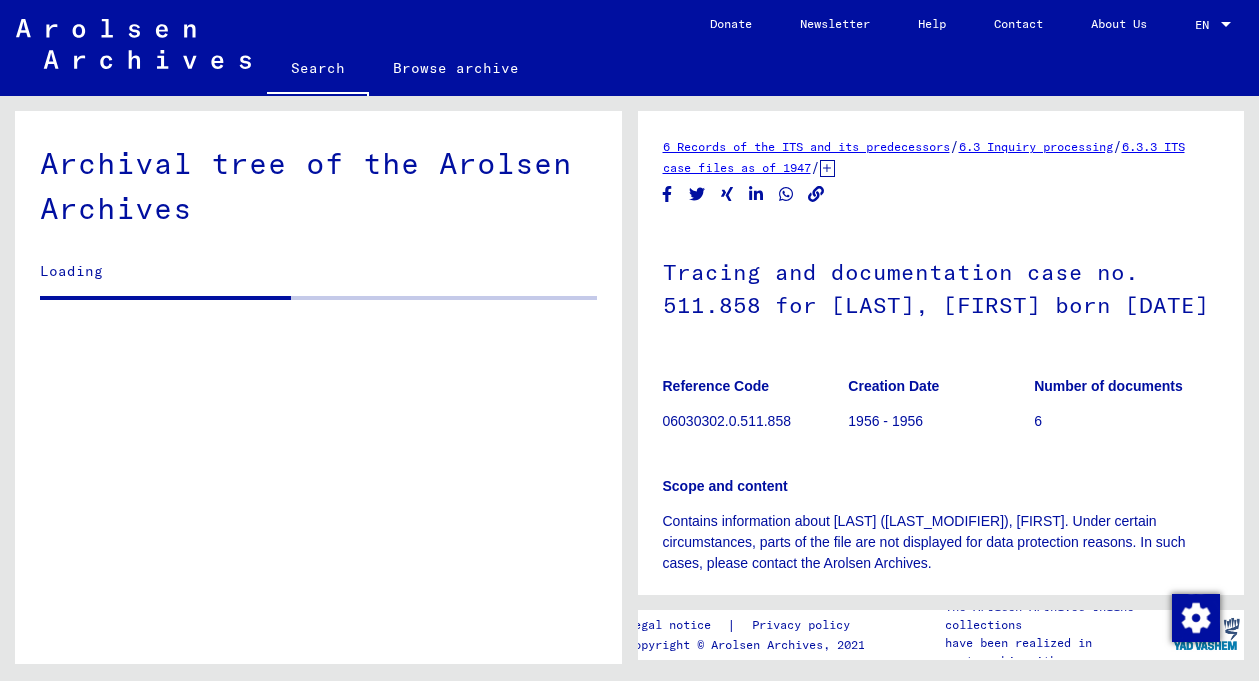scroll, scrollTop: 0, scrollLeft: 0, axis: both 